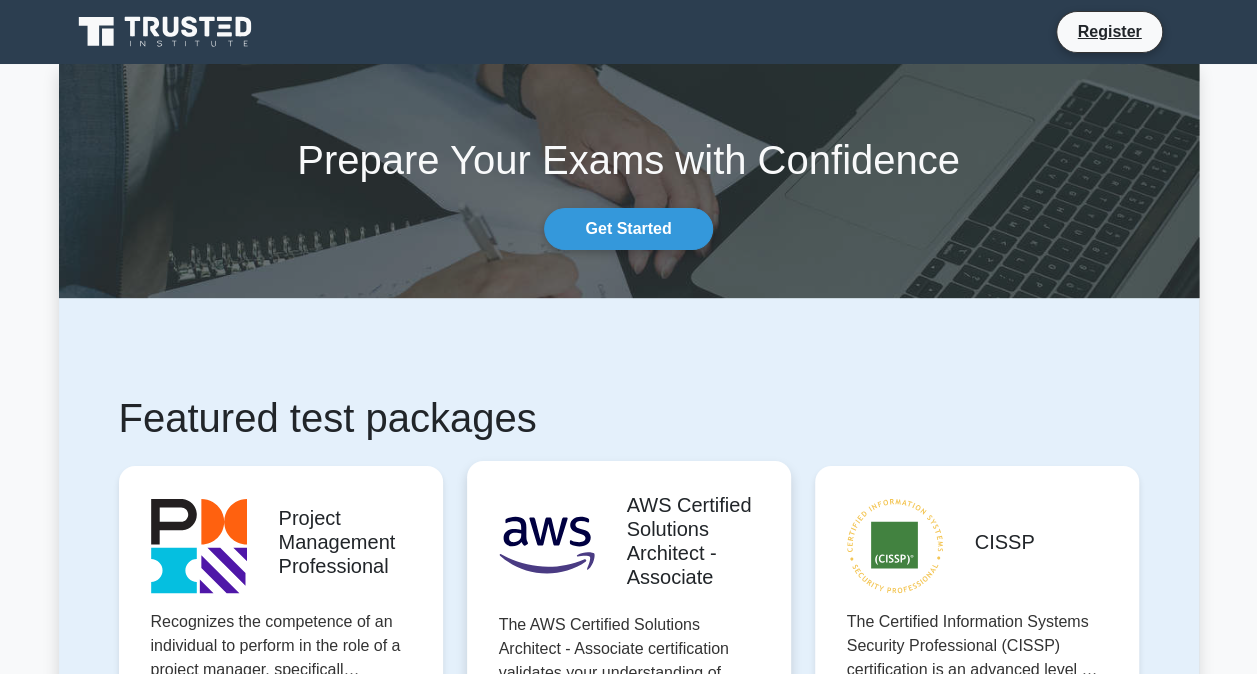 scroll, scrollTop: 200, scrollLeft: 0, axis: vertical 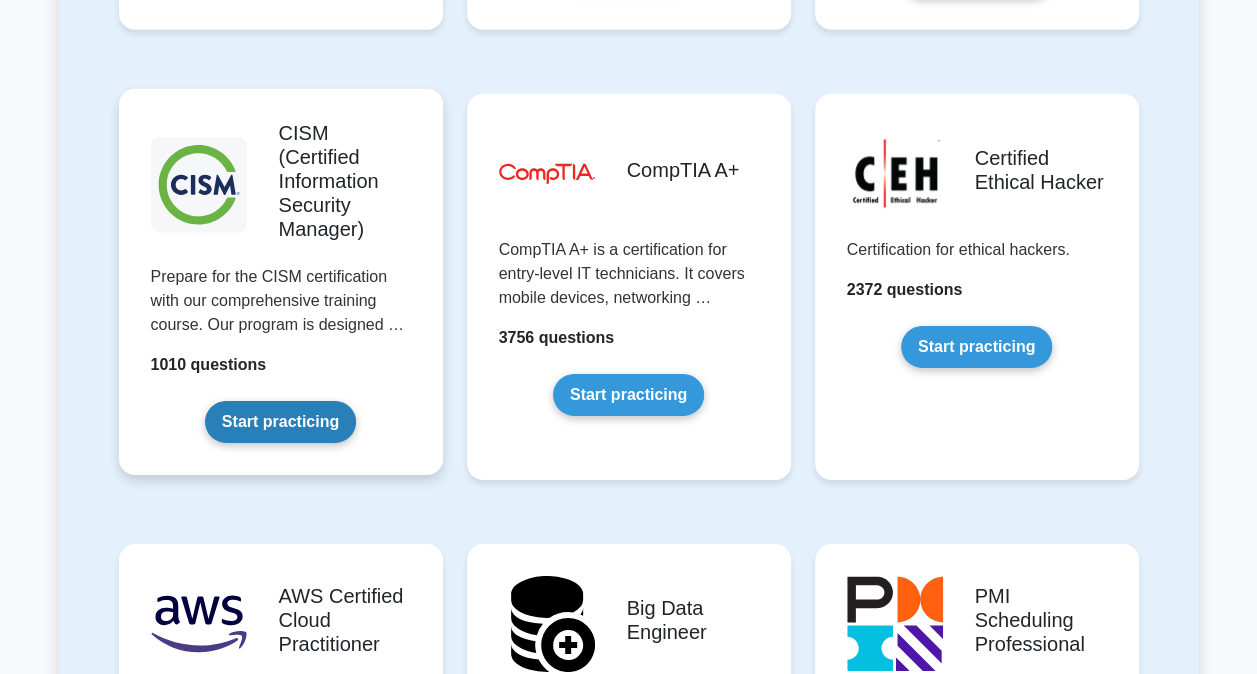 click on "Start practicing" at bounding box center [280, 422] 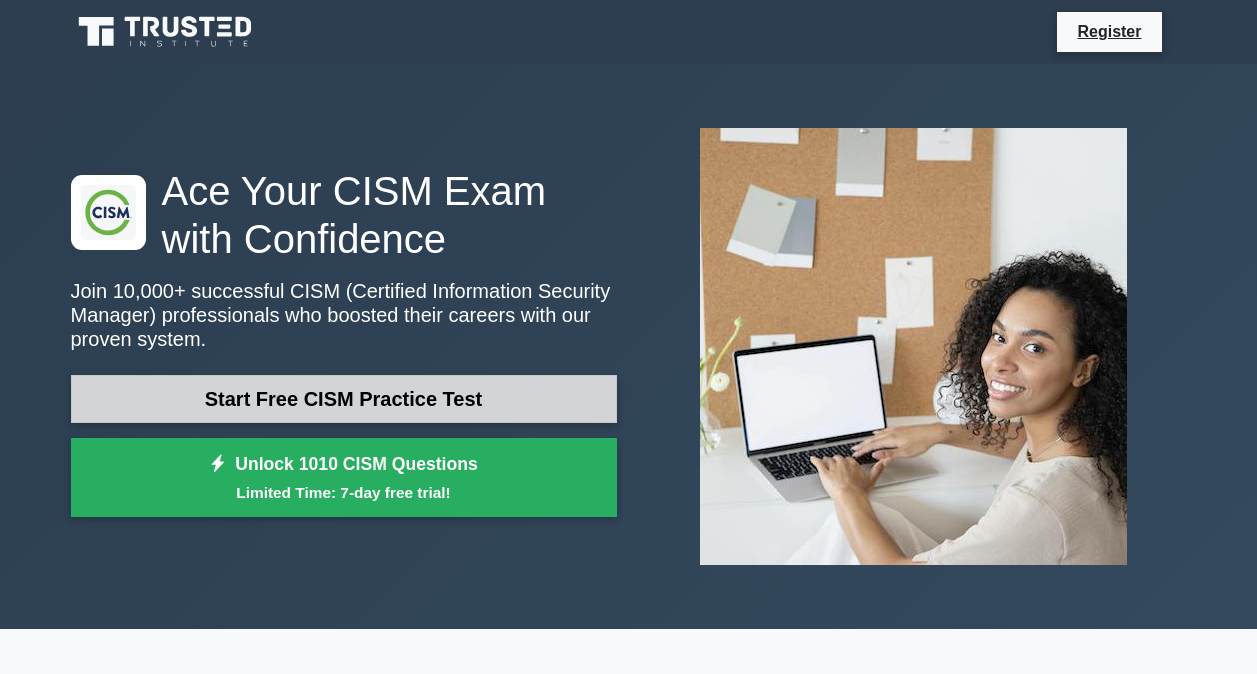 scroll, scrollTop: 0, scrollLeft: 0, axis: both 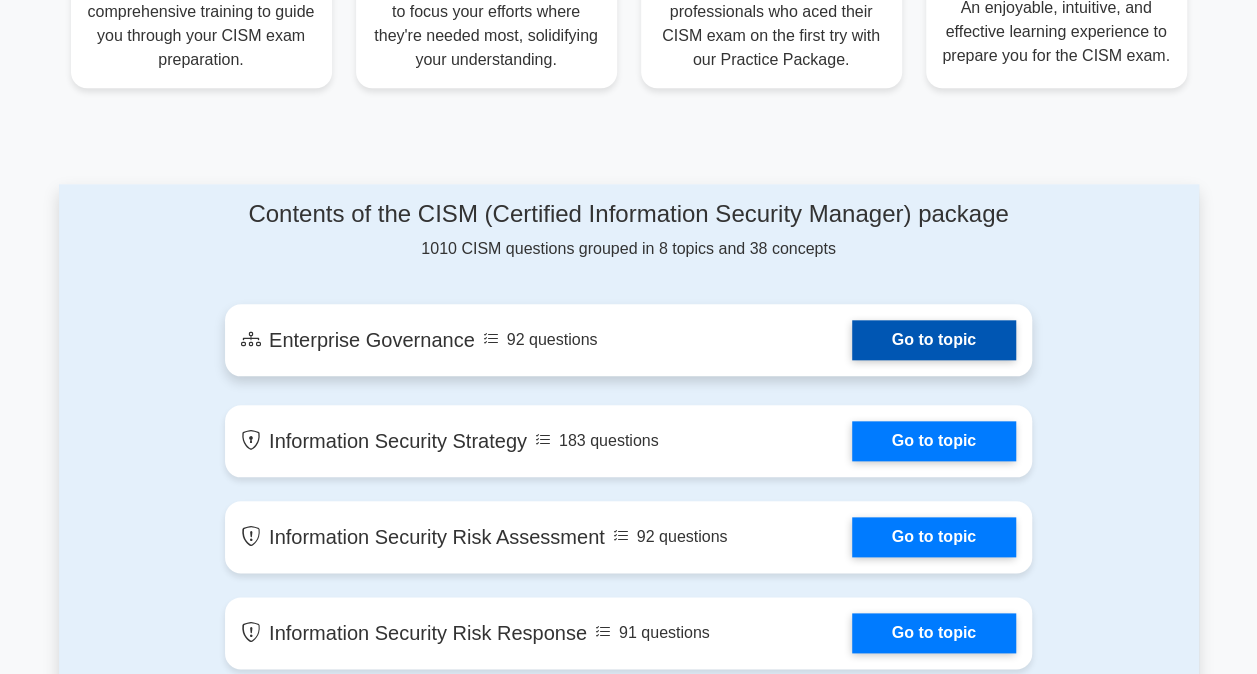 click on "Go to topic" at bounding box center (934, 340) 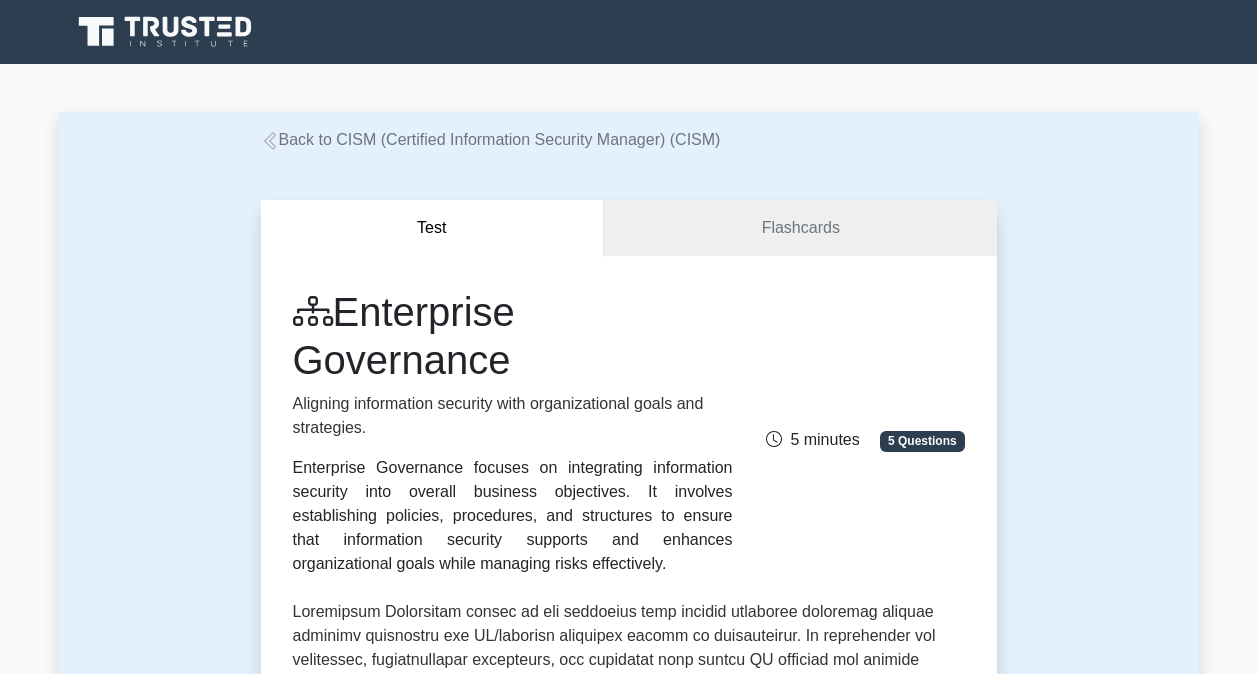 scroll, scrollTop: 0, scrollLeft: 0, axis: both 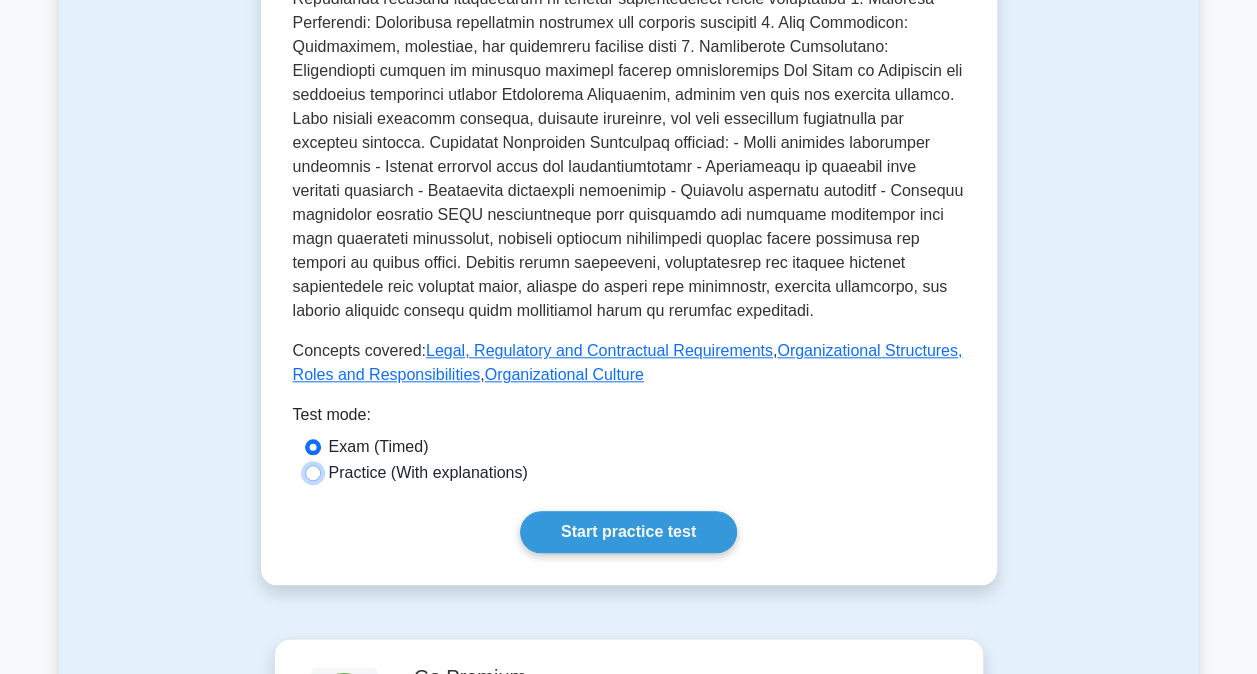 click on "Practice (With explanations)" at bounding box center (313, 473) 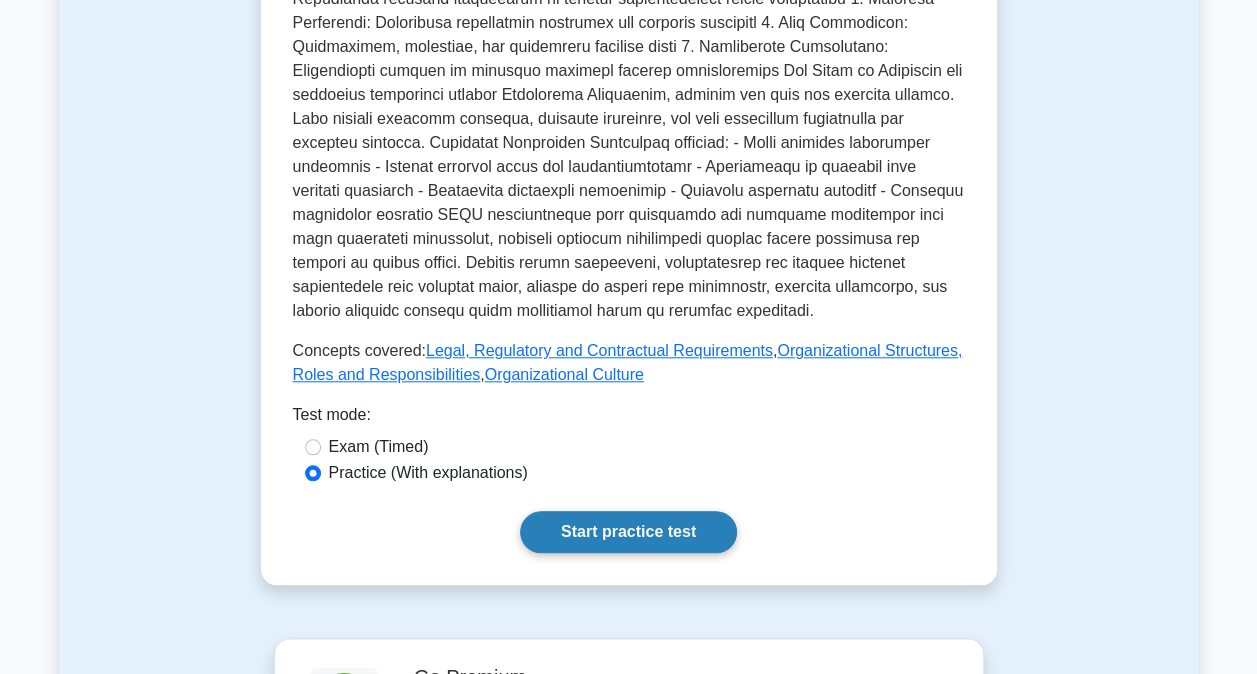 click on "Start practice test" at bounding box center [628, 532] 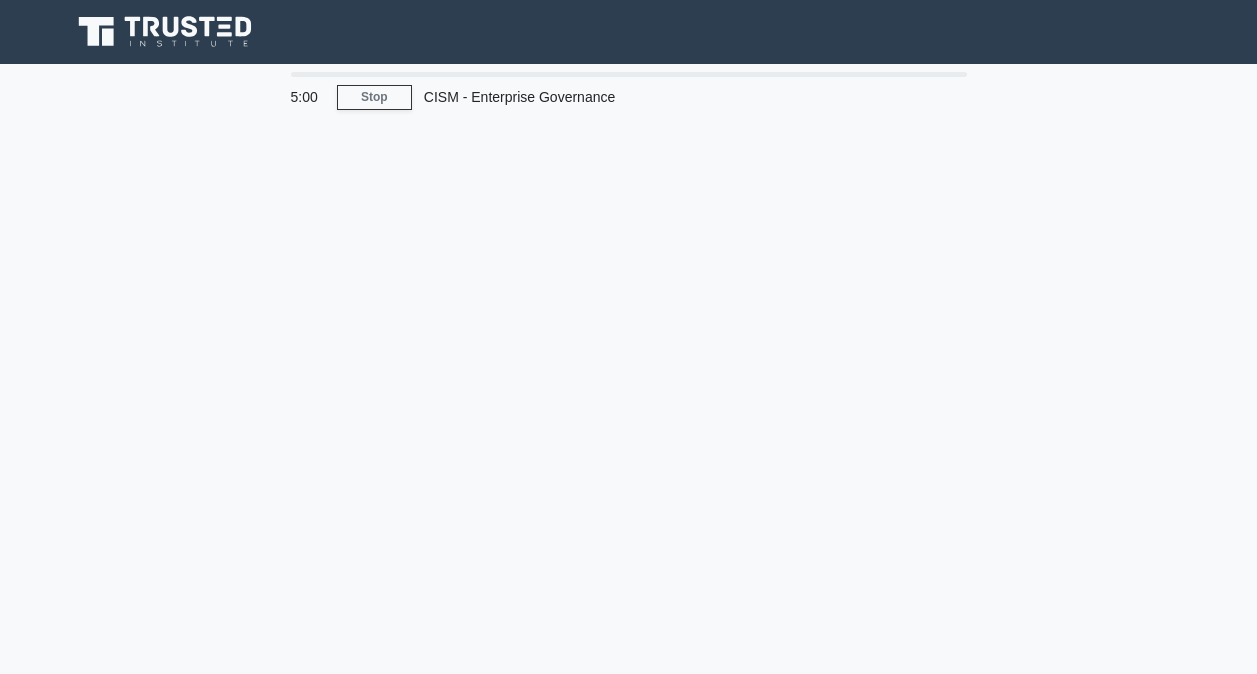 scroll, scrollTop: 0, scrollLeft: 0, axis: both 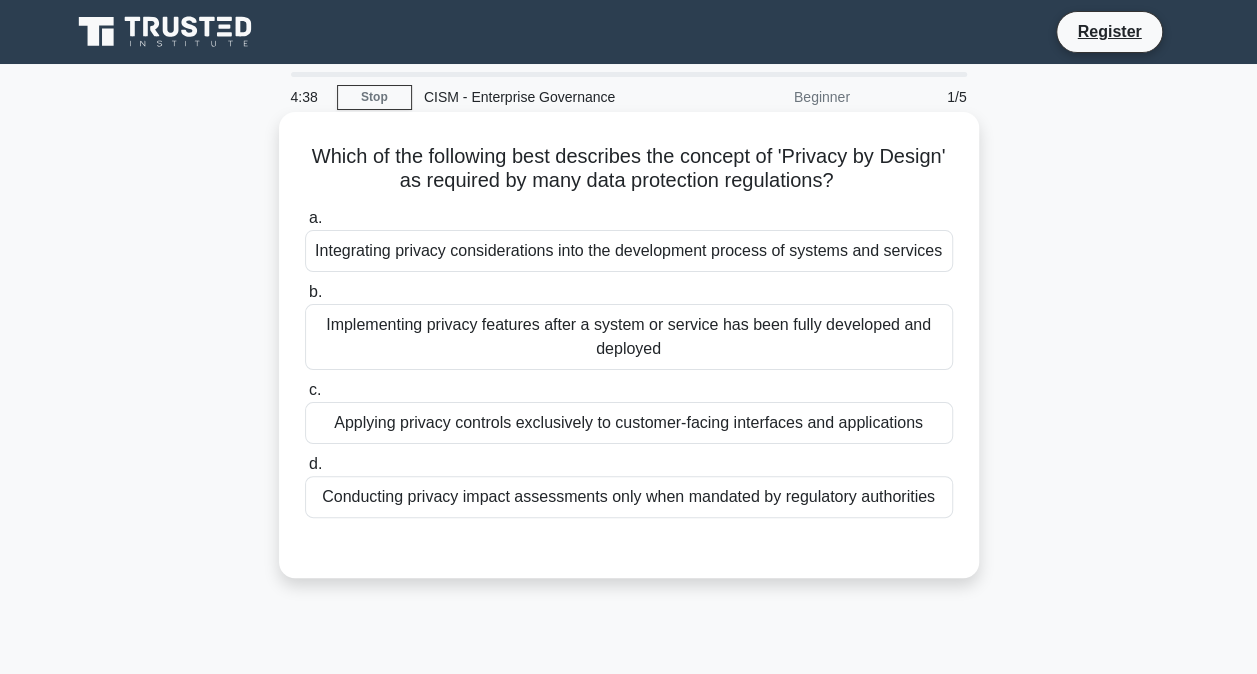 click on "Integrating privacy considerations into the development process of systems and services" at bounding box center (629, 251) 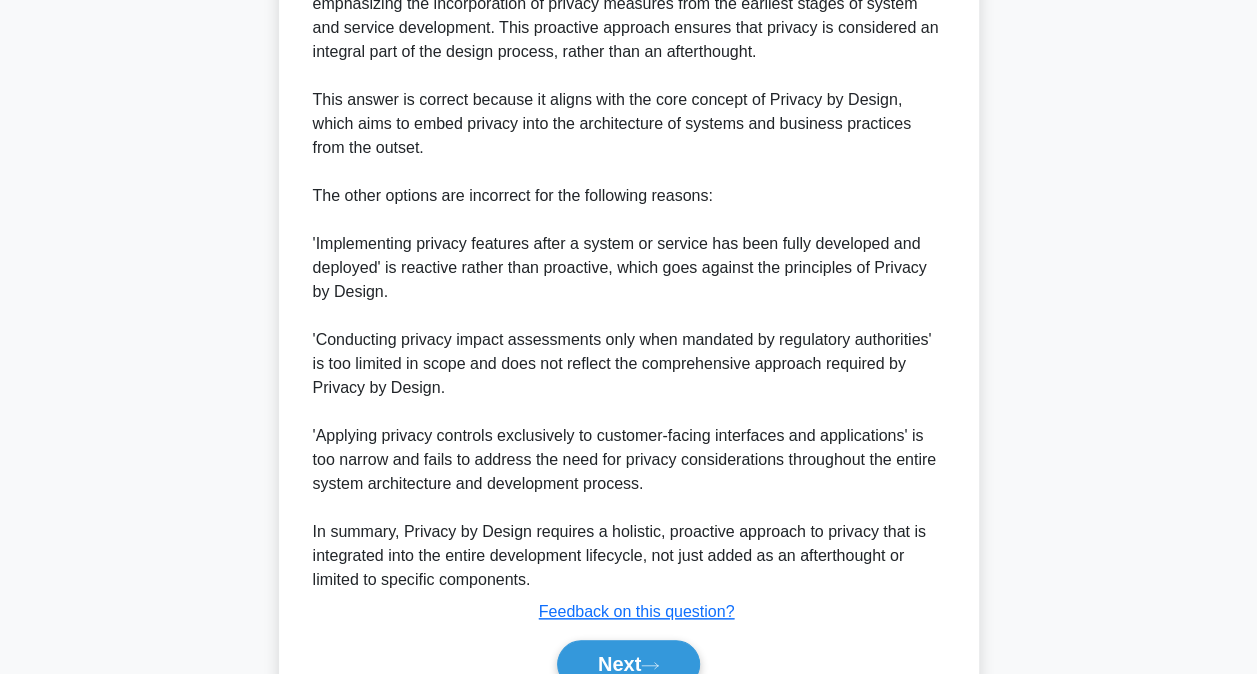 scroll, scrollTop: 820, scrollLeft: 0, axis: vertical 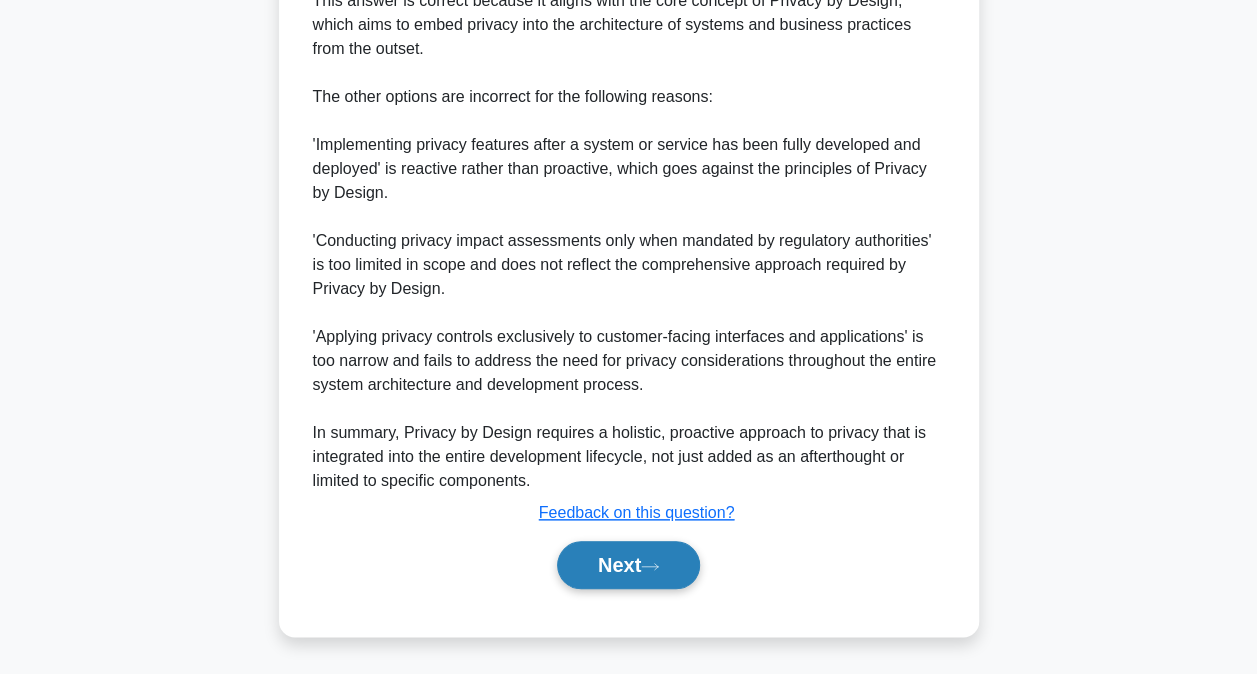 click on "Next" at bounding box center [628, 565] 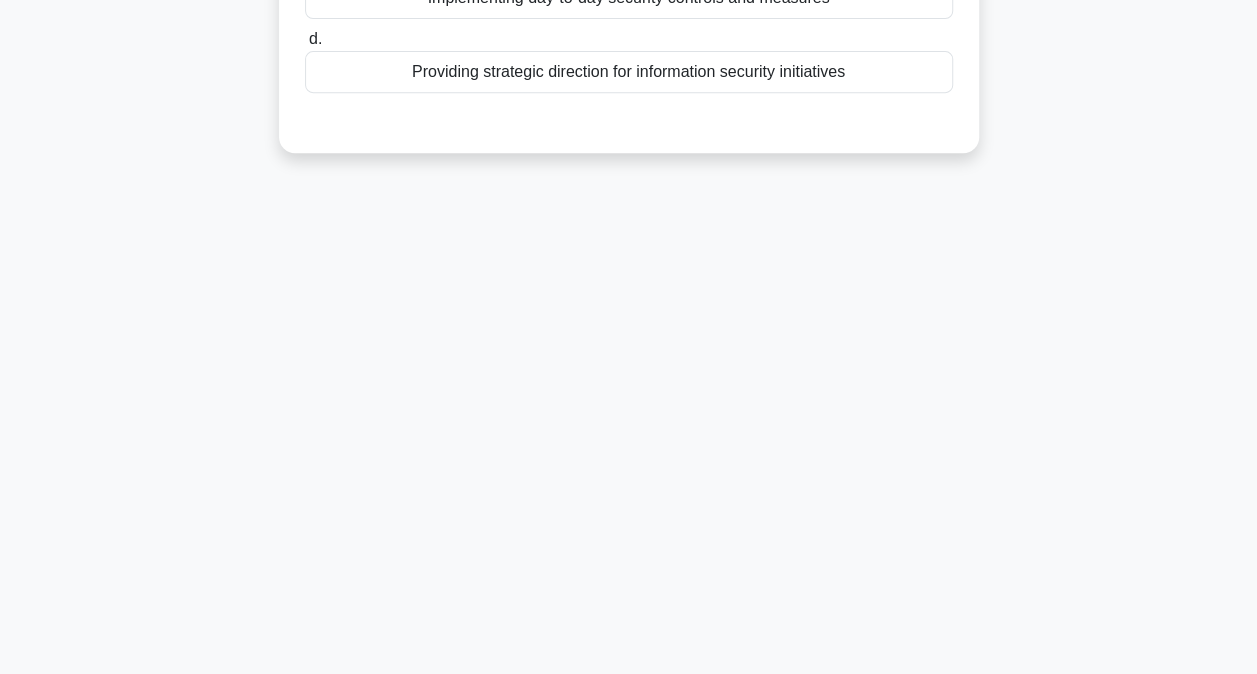 scroll, scrollTop: 106, scrollLeft: 0, axis: vertical 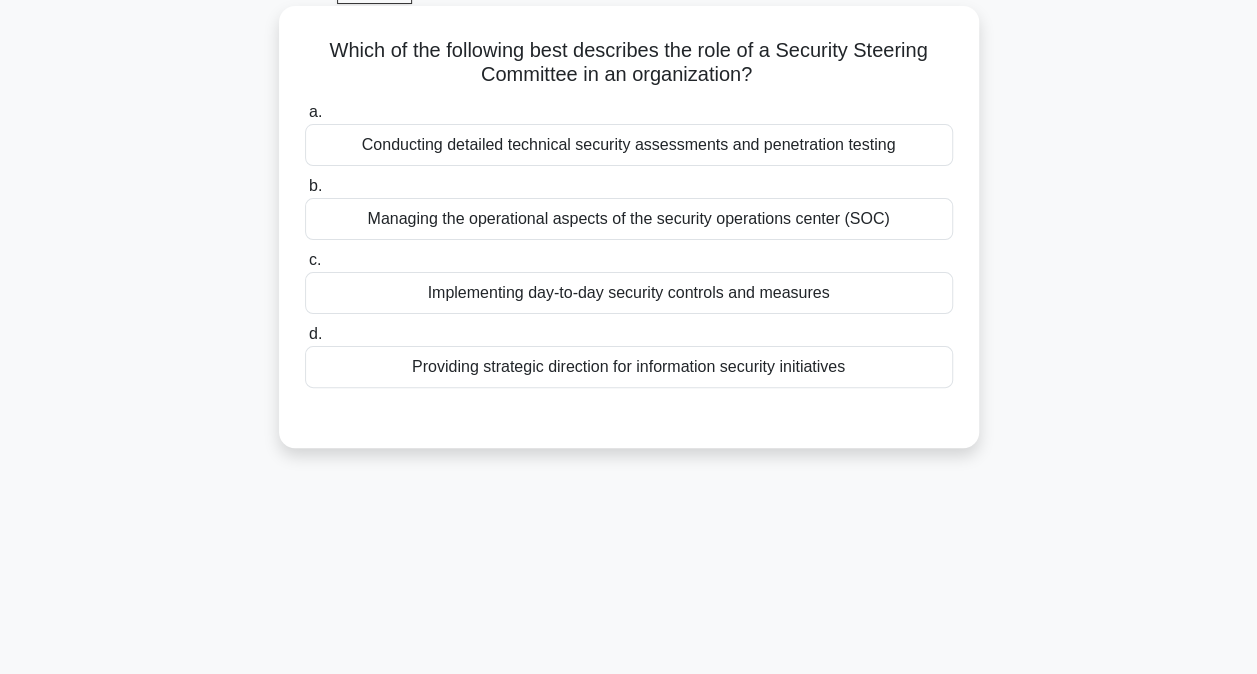 click on "Providing strategic direction for information security initiatives" at bounding box center [629, 367] 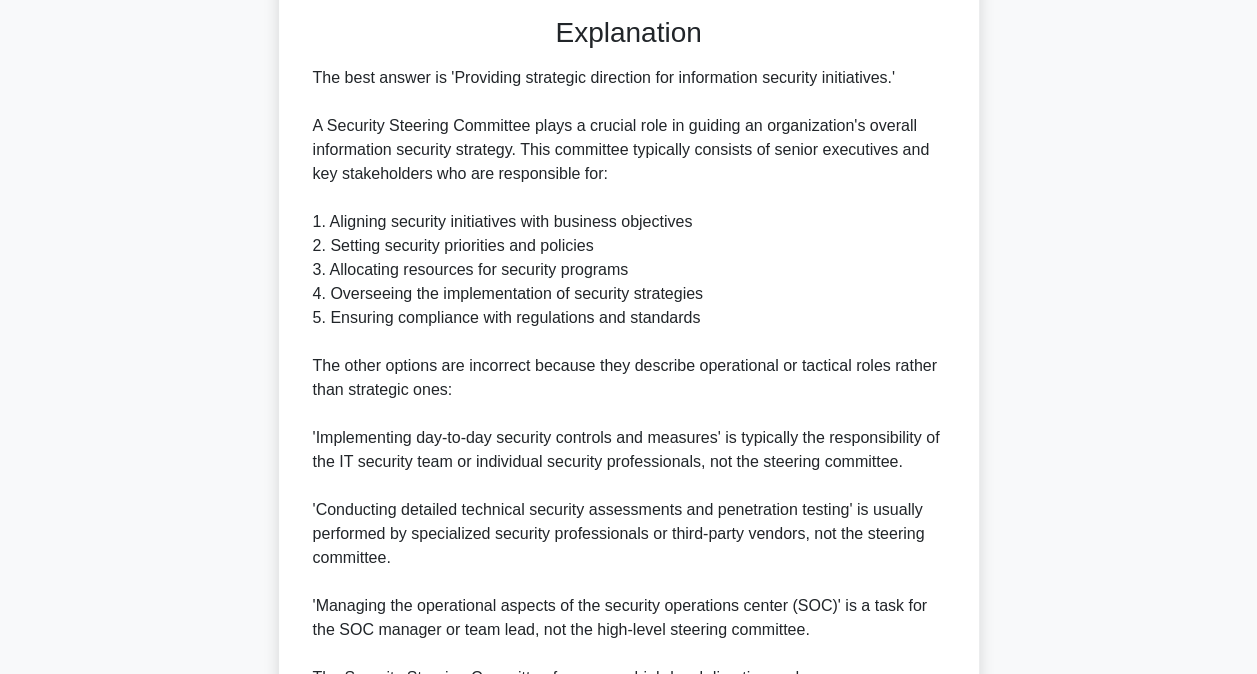 scroll, scrollTop: 724, scrollLeft: 0, axis: vertical 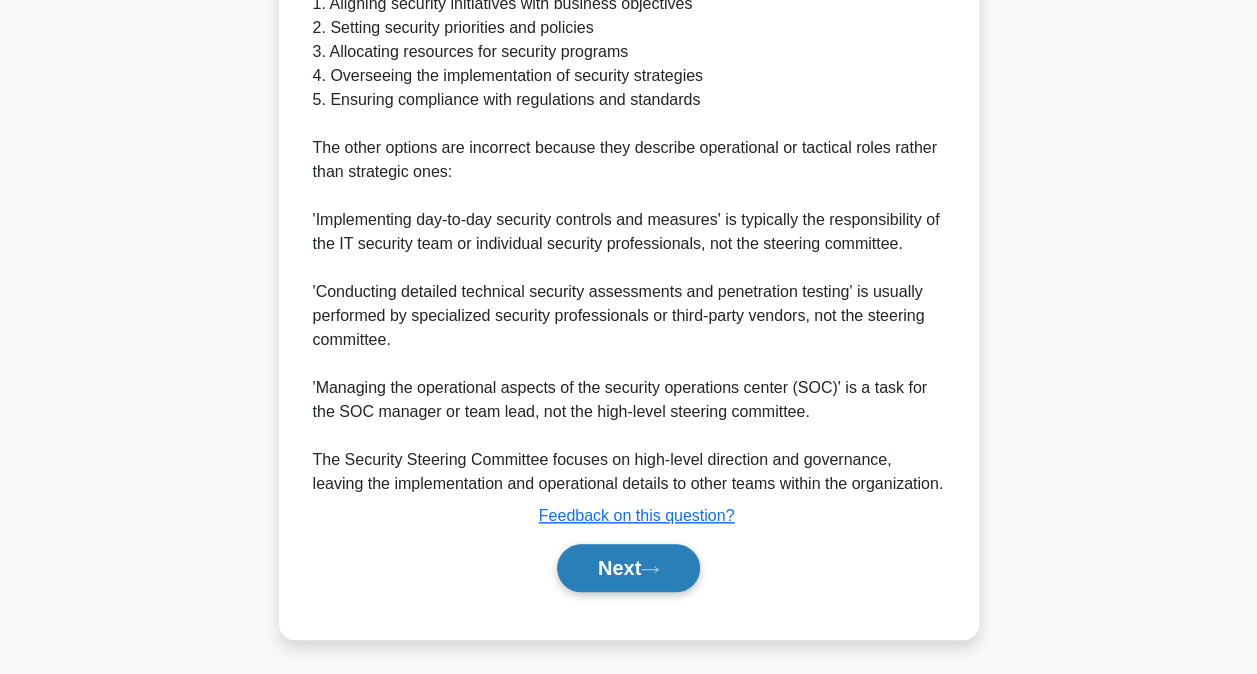 click on "Next" at bounding box center [628, 568] 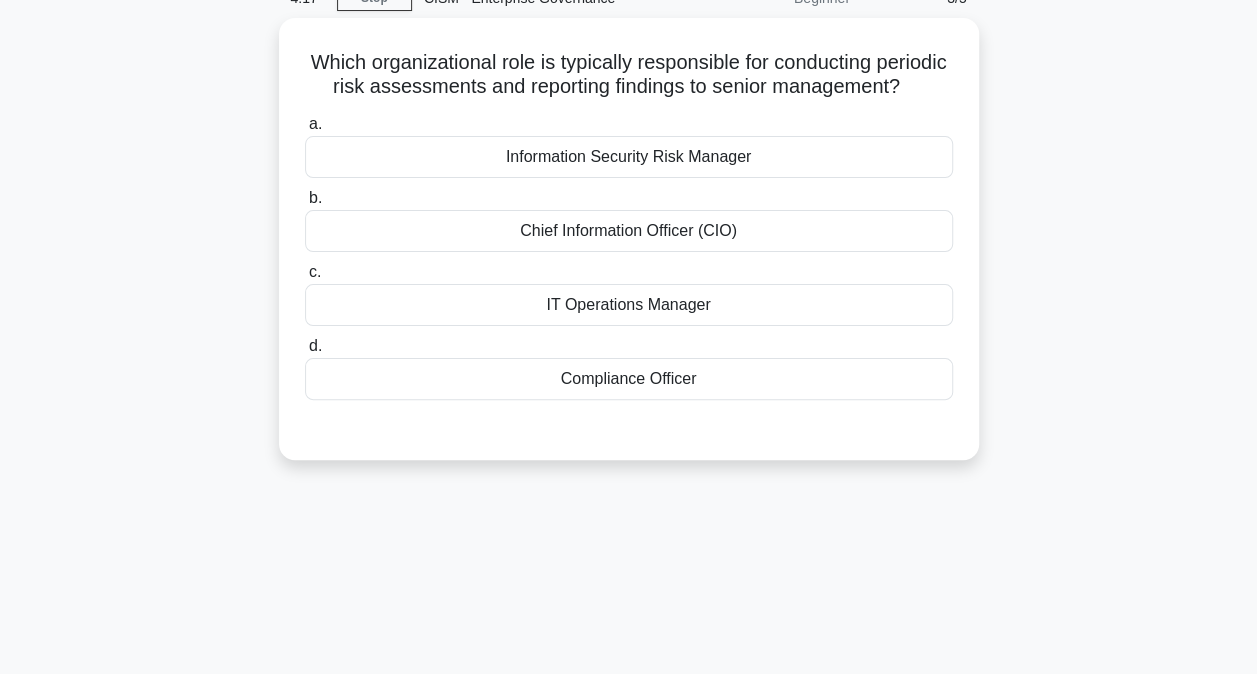 scroll, scrollTop: 6, scrollLeft: 0, axis: vertical 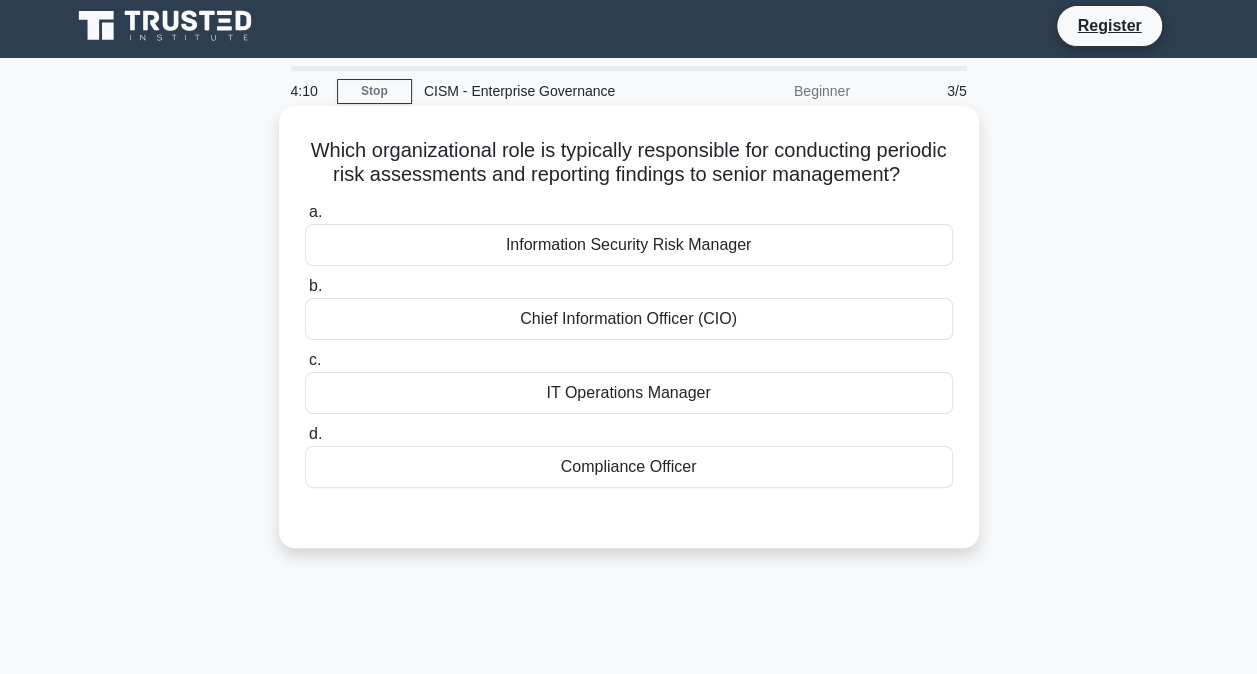 click on "Information Security Risk Manager" at bounding box center (629, 245) 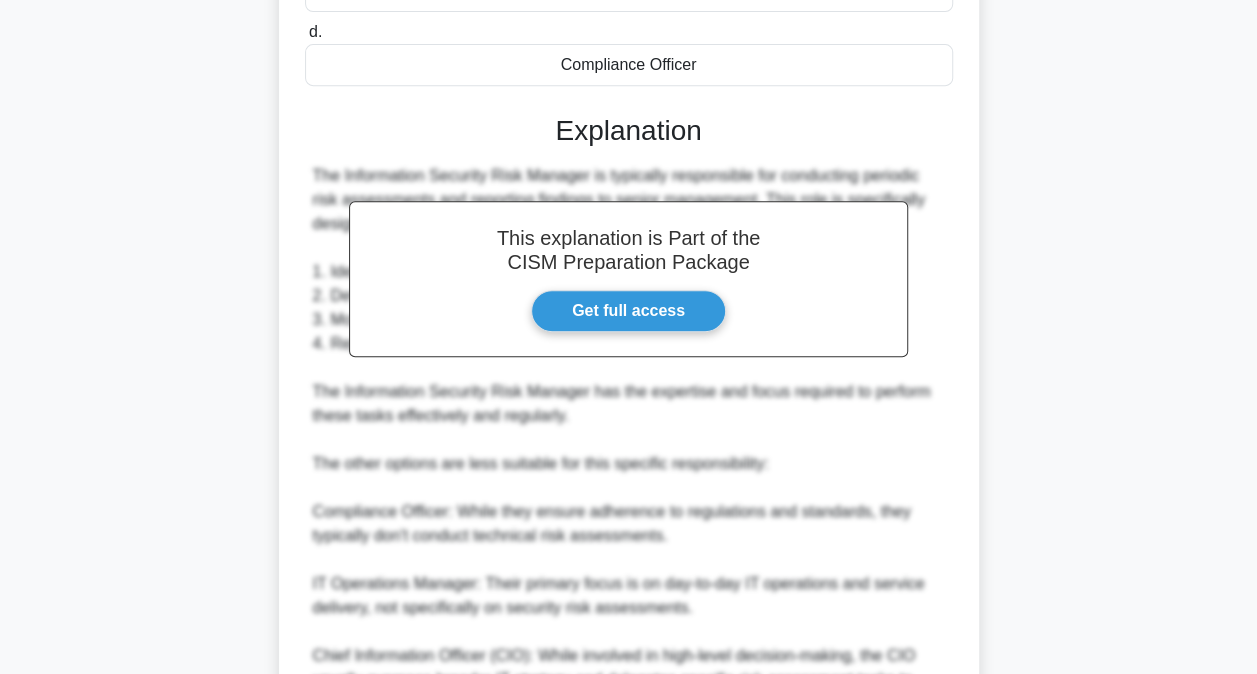 scroll, scrollTop: 652, scrollLeft: 0, axis: vertical 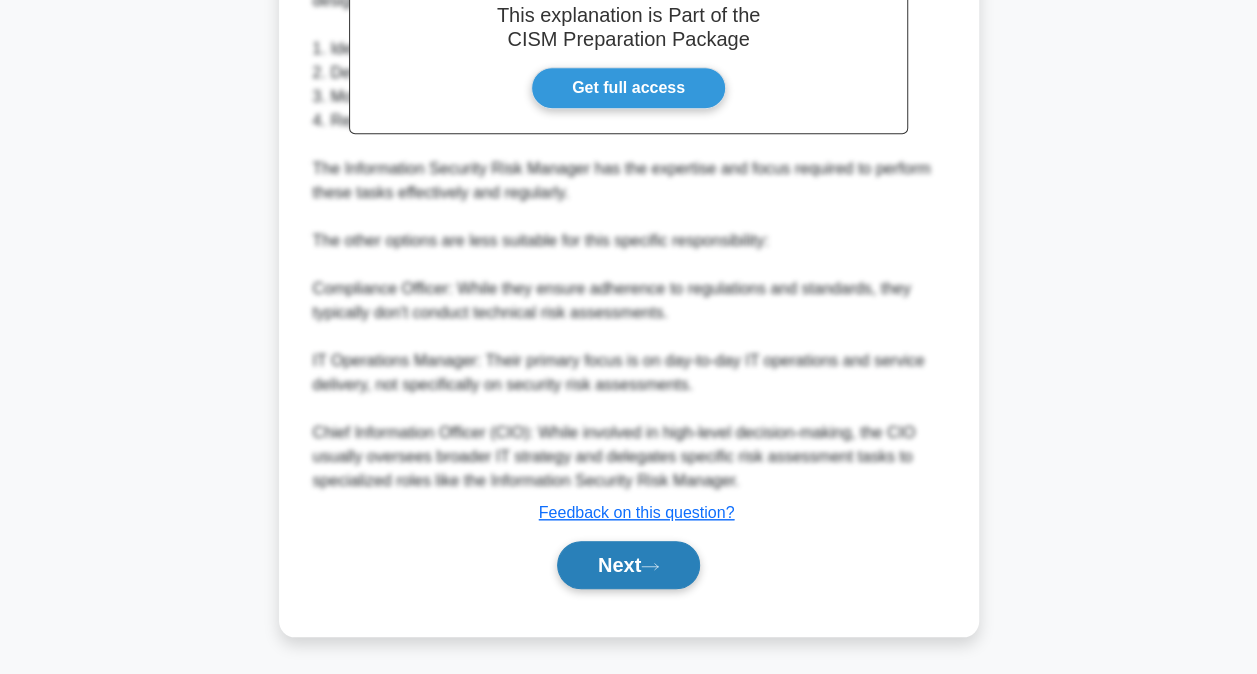 click on "Next" at bounding box center (628, 565) 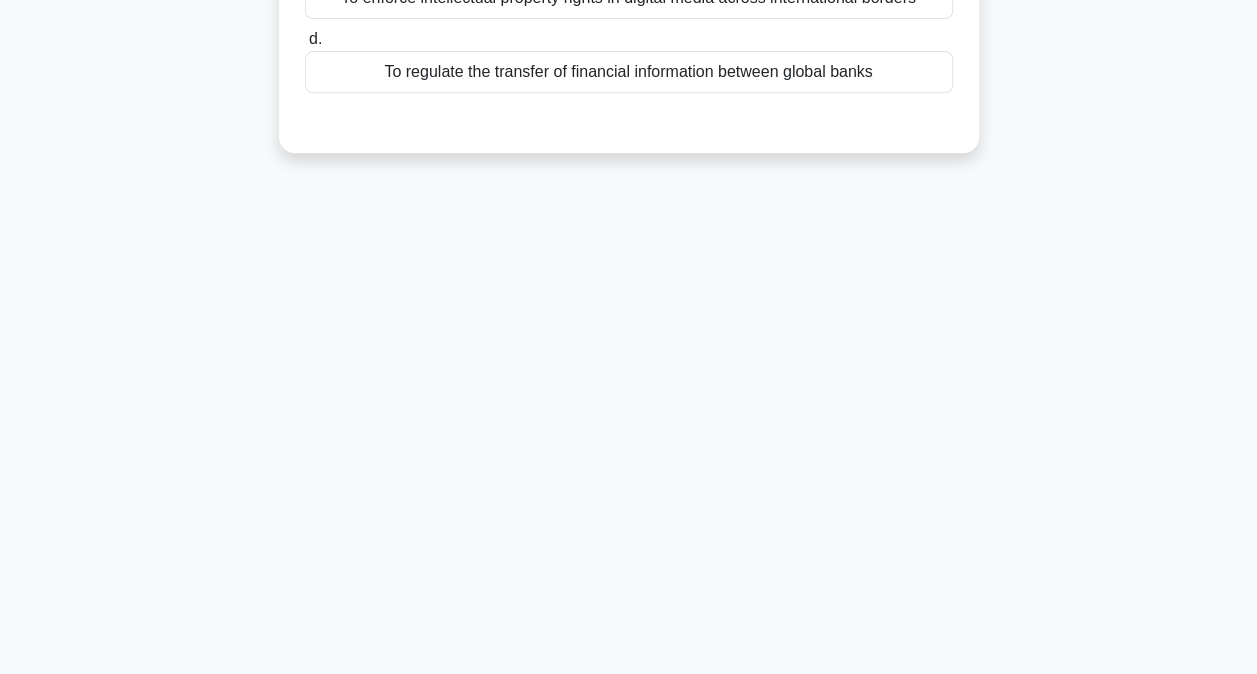 scroll, scrollTop: 0, scrollLeft: 0, axis: both 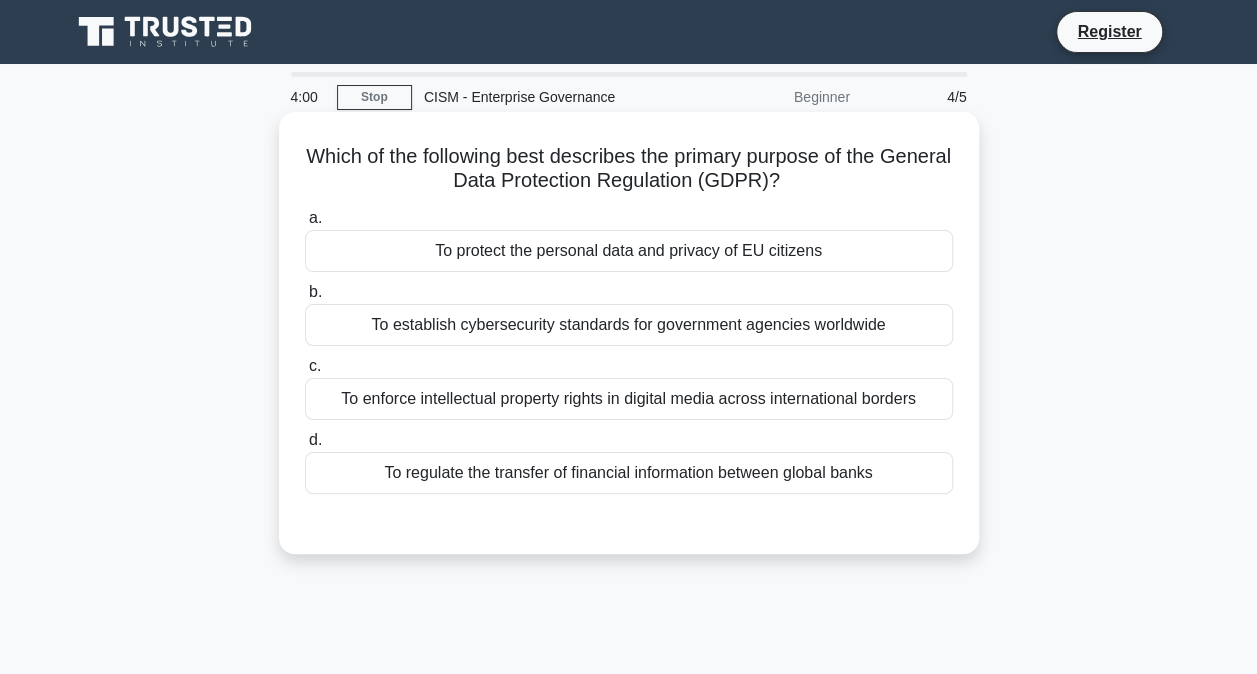click on "To protect the personal data and privacy of EU citizens" at bounding box center [629, 251] 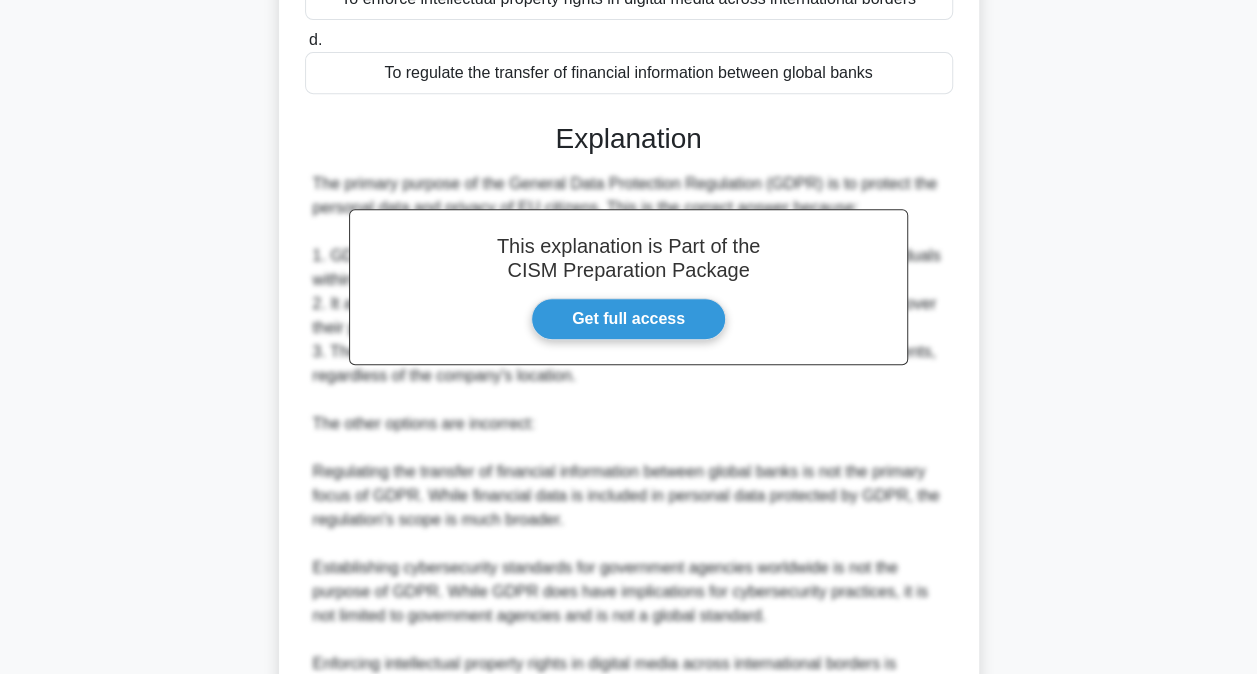 scroll, scrollTop: 724, scrollLeft: 0, axis: vertical 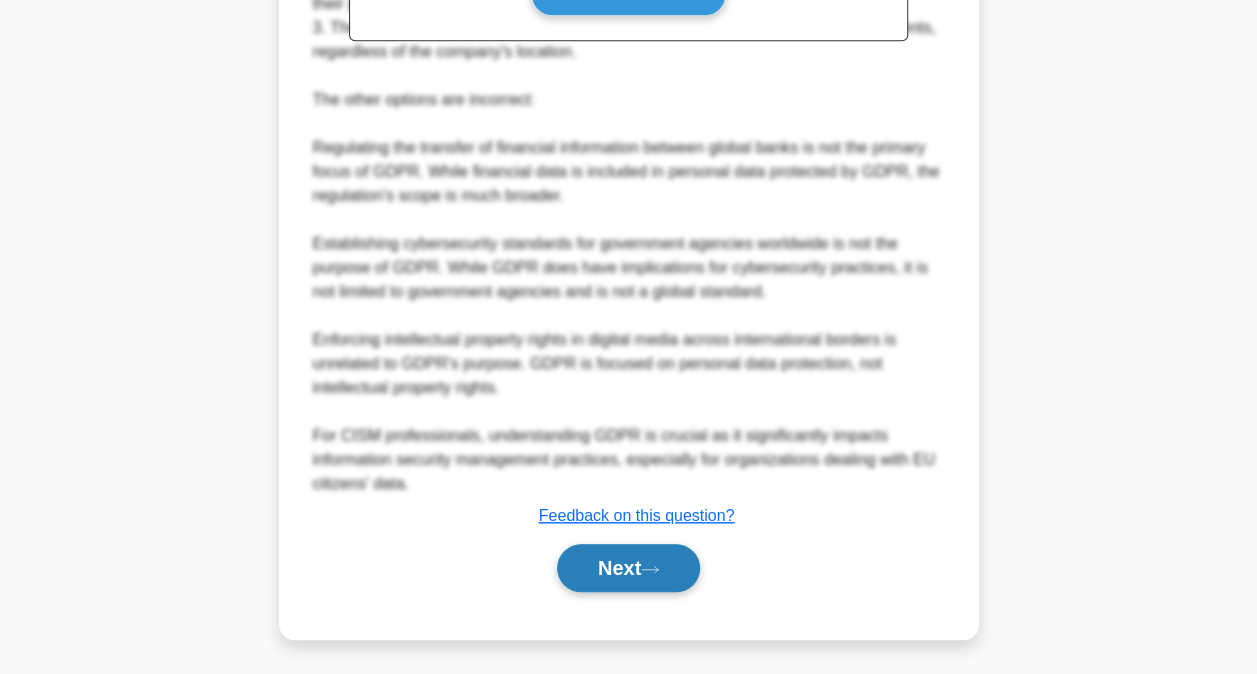 click on "Next" at bounding box center (628, 568) 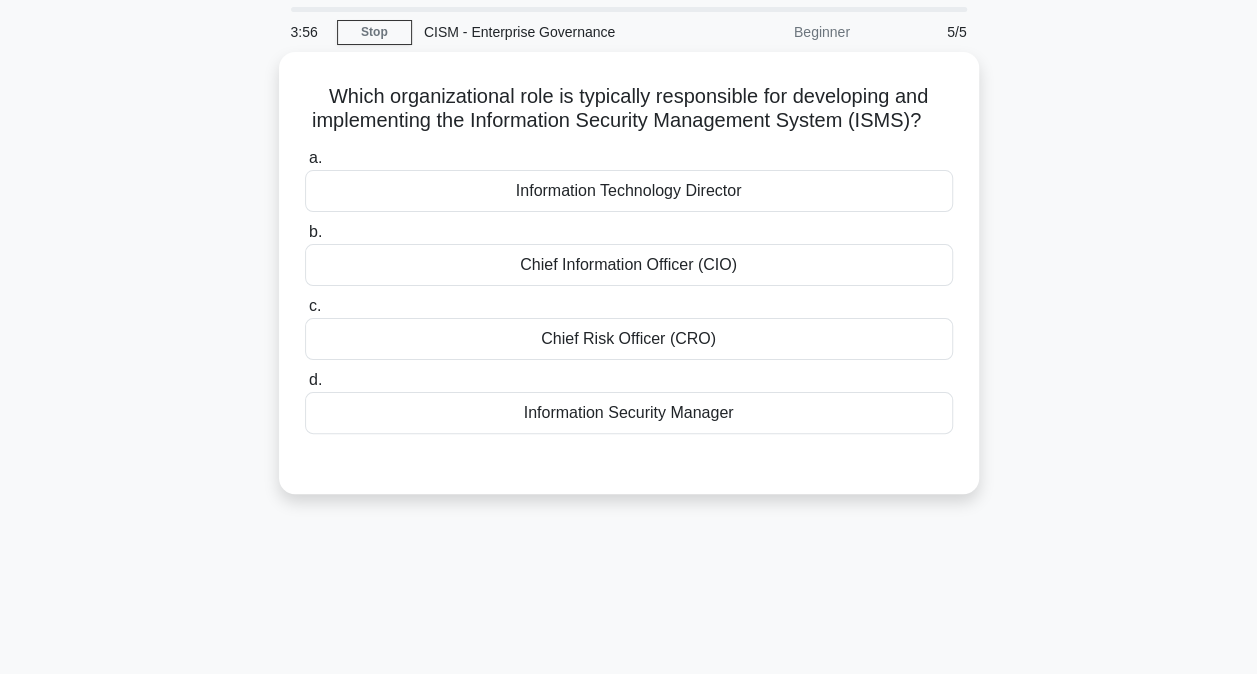 scroll, scrollTop: 6, scrollLeft: 0, axis: vertical 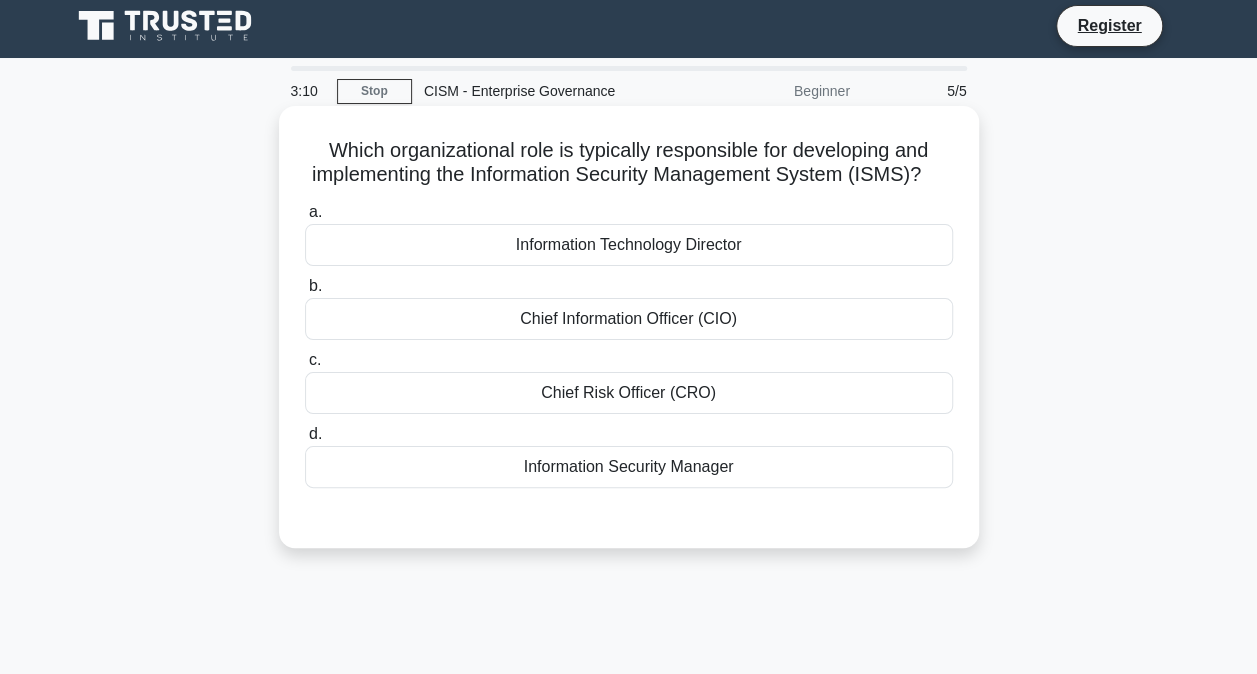 click on "Chief Risk Officer (CRO)" at bounding box center (629, 393) 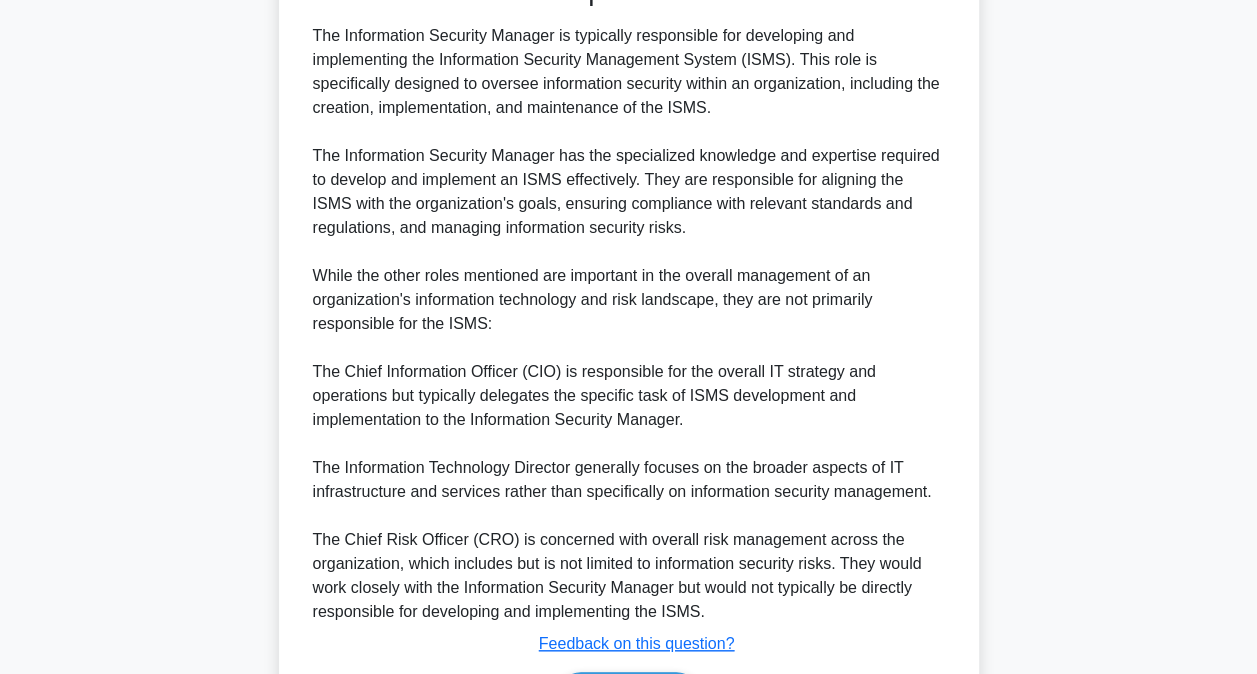 scroll, scrollTop: 703, scrollLeft: 0, axis: vertical 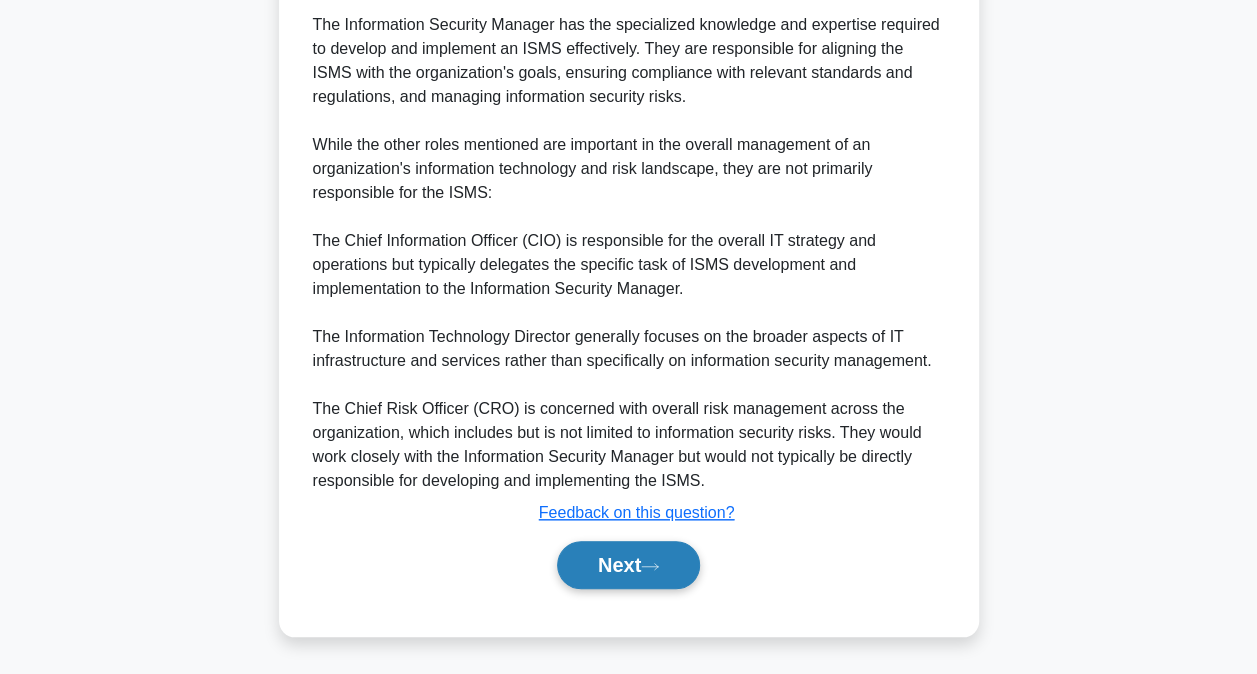 click on "Next" at bounding box center (628, 565) 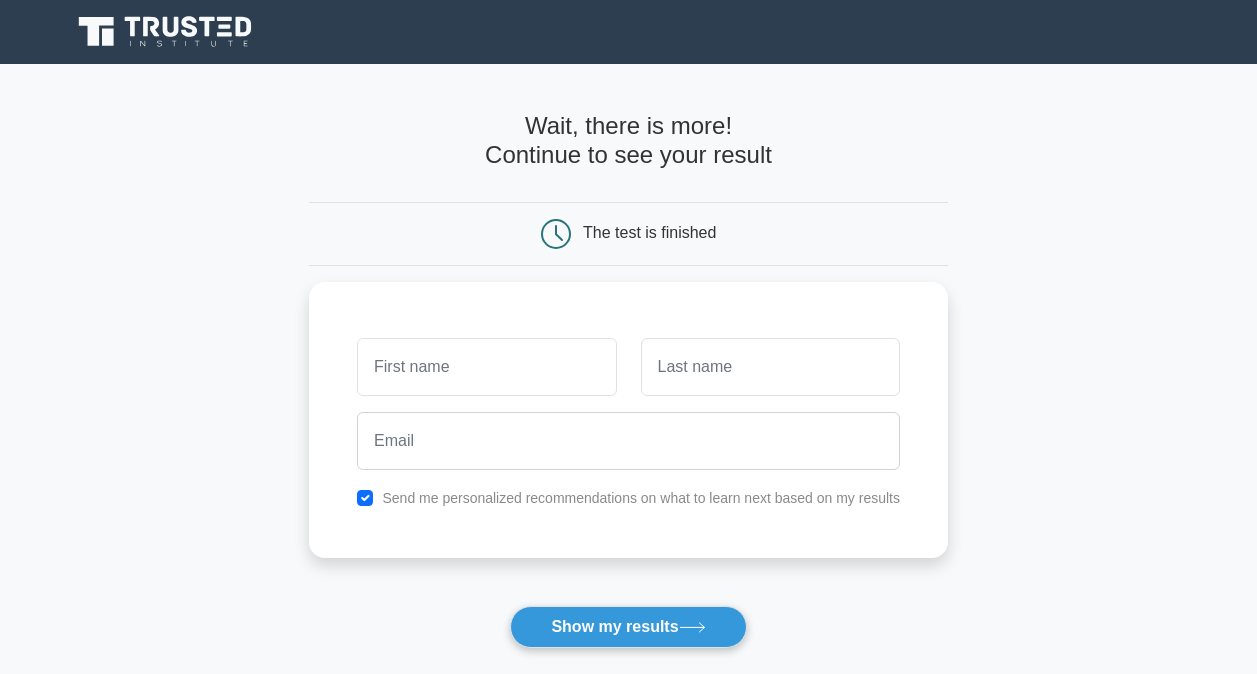scroll, scrollTop: 0, scrollLeft: 0, axis: both 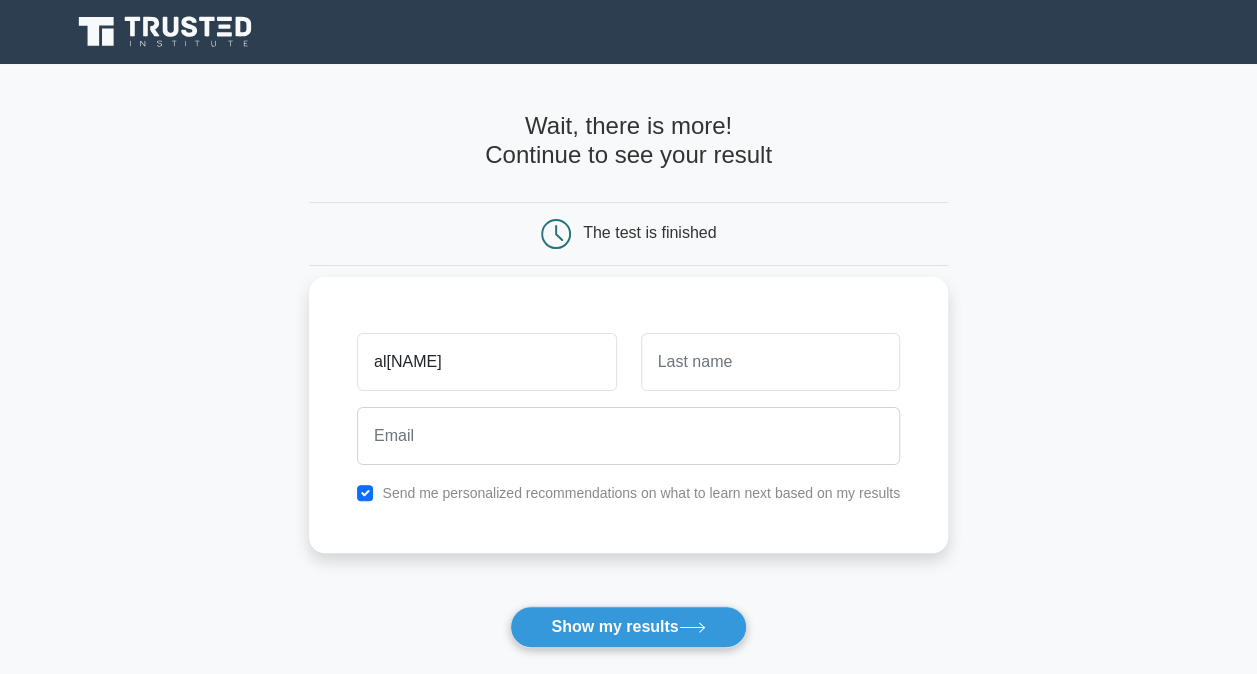 type on "al[NAME]" 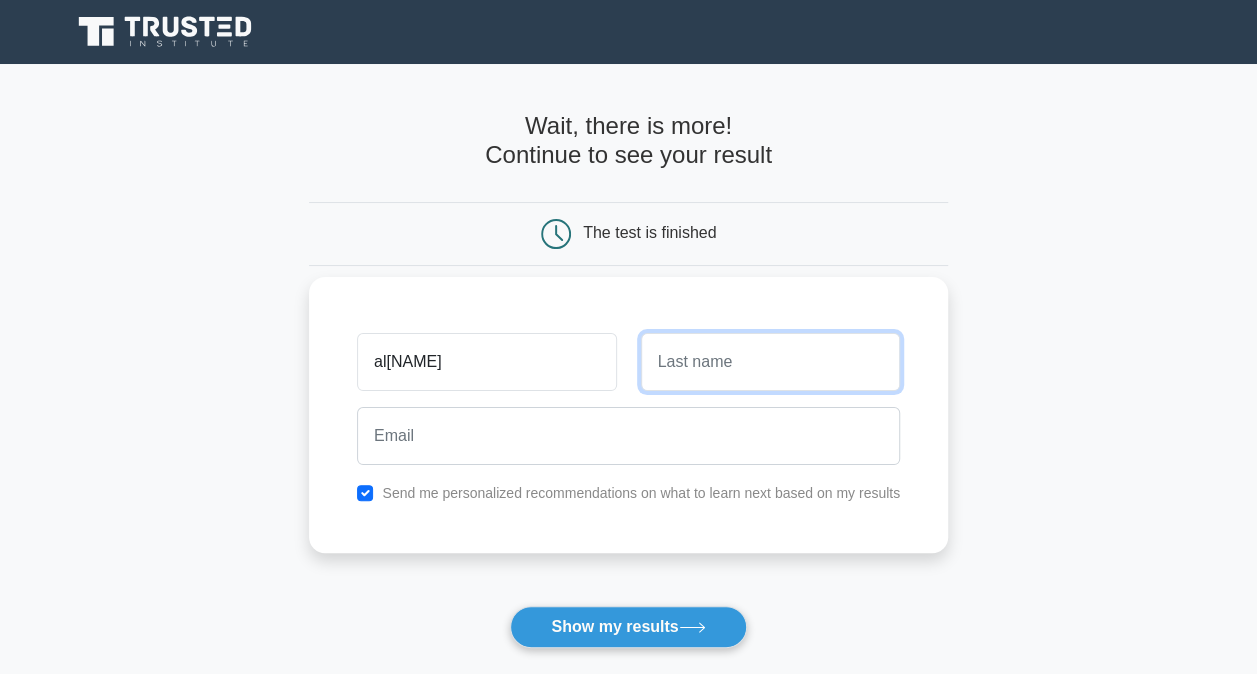 click at bounding box center [770, 362] 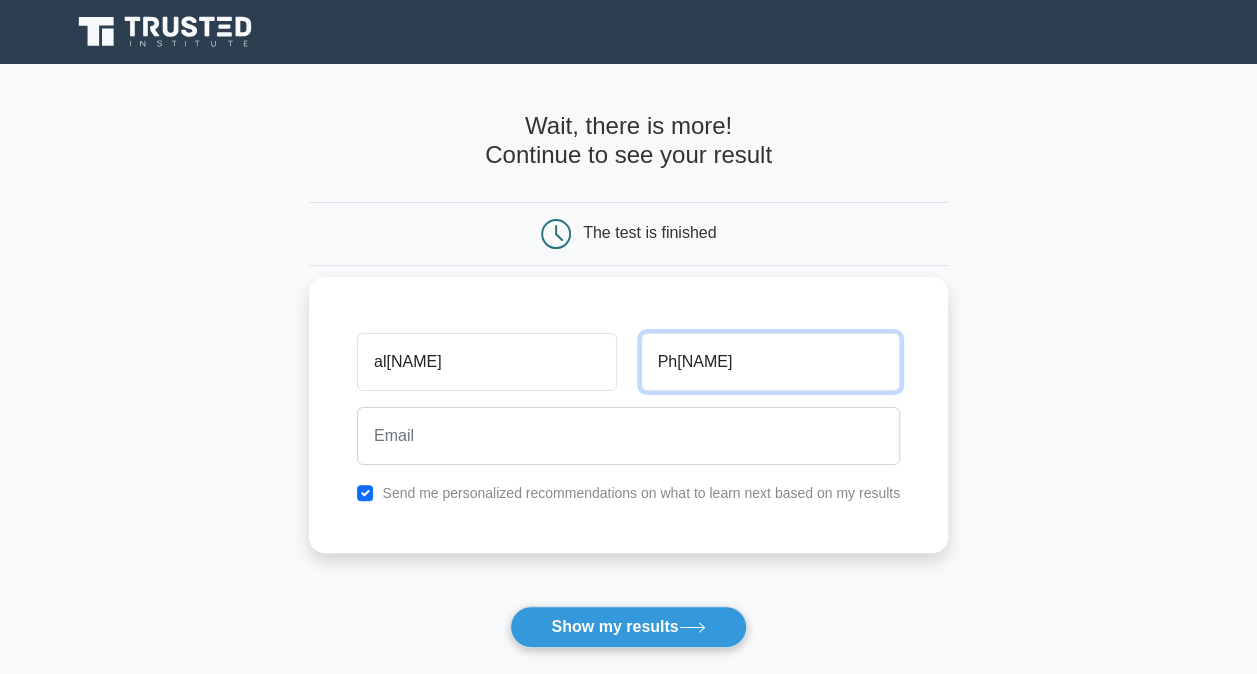 type on "Ph[NAME]" 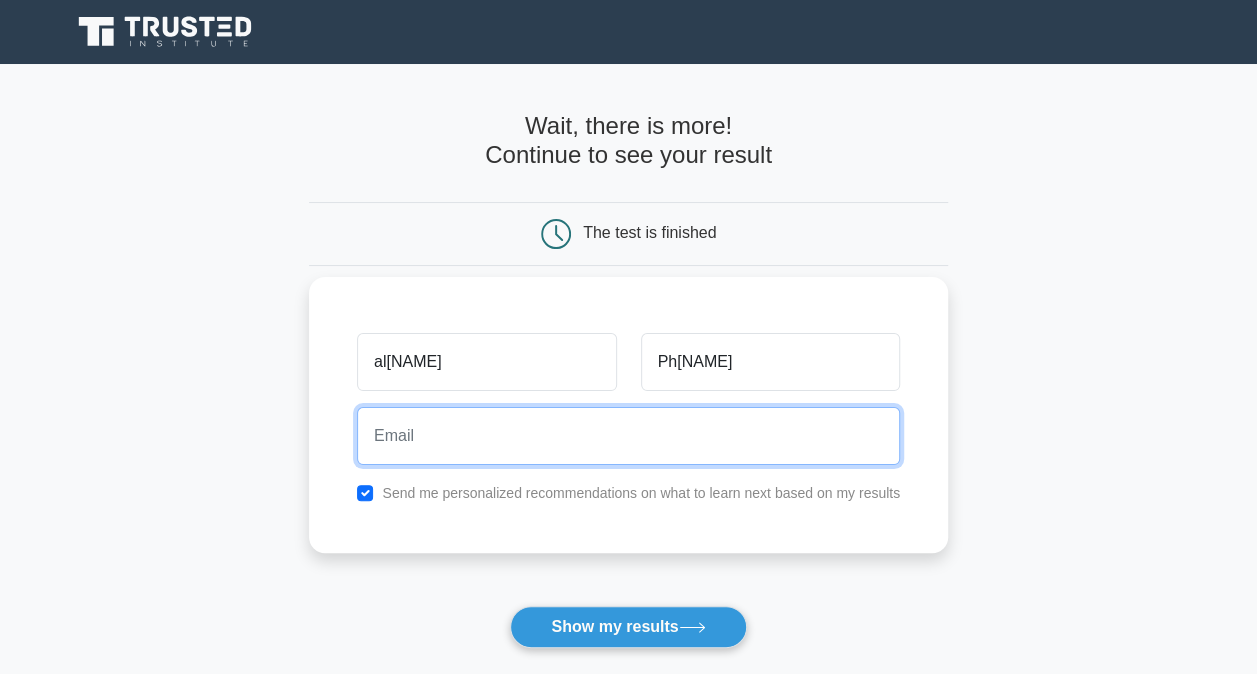 click at bounding box center [628, 436] 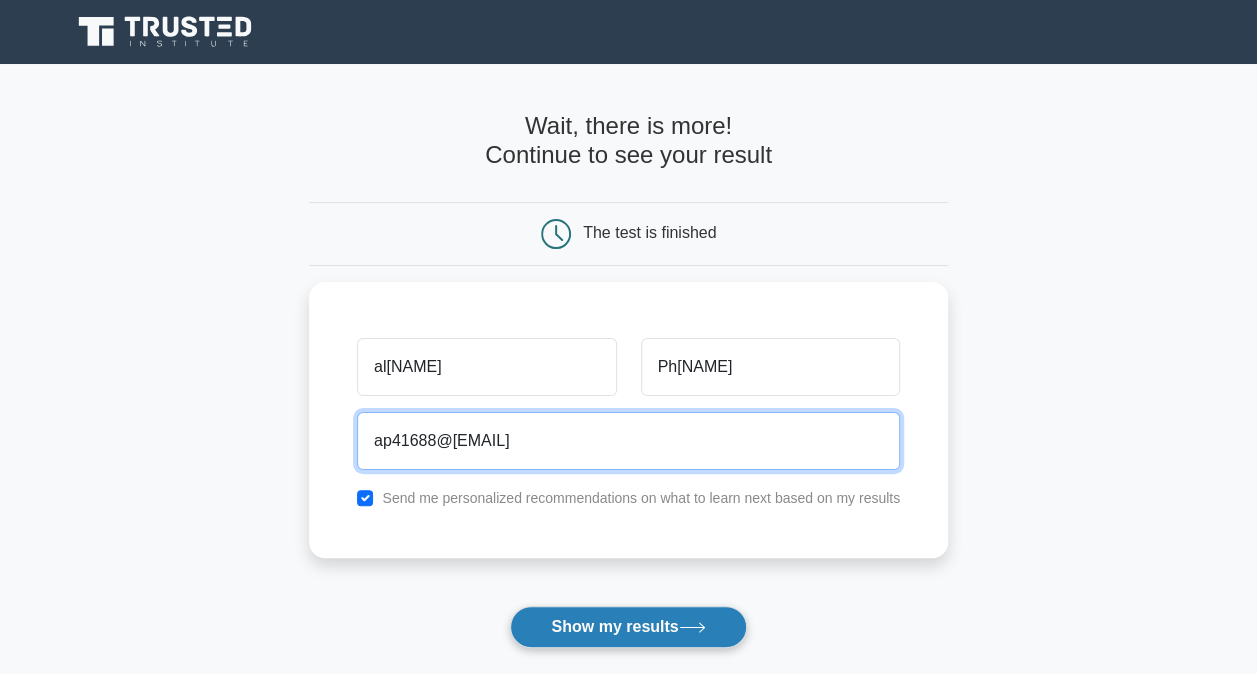 type on "ap41688@[EMAIL]" 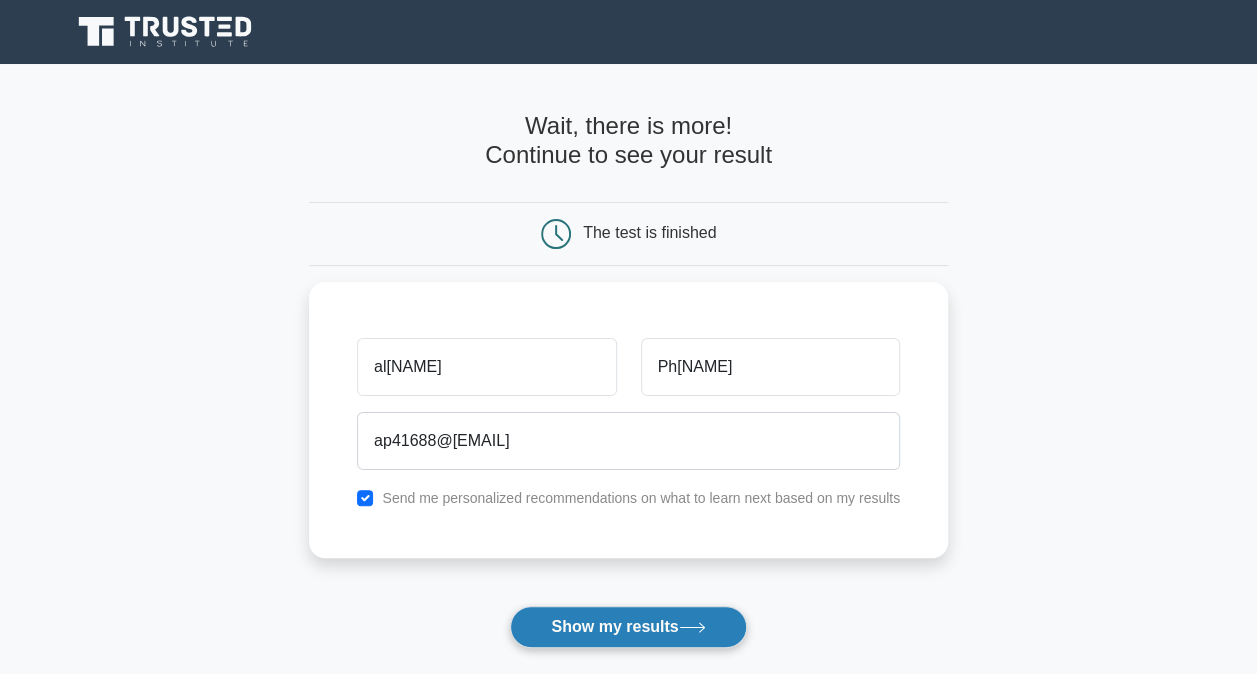 click on "Show my results" at bounding box center (628, 627) 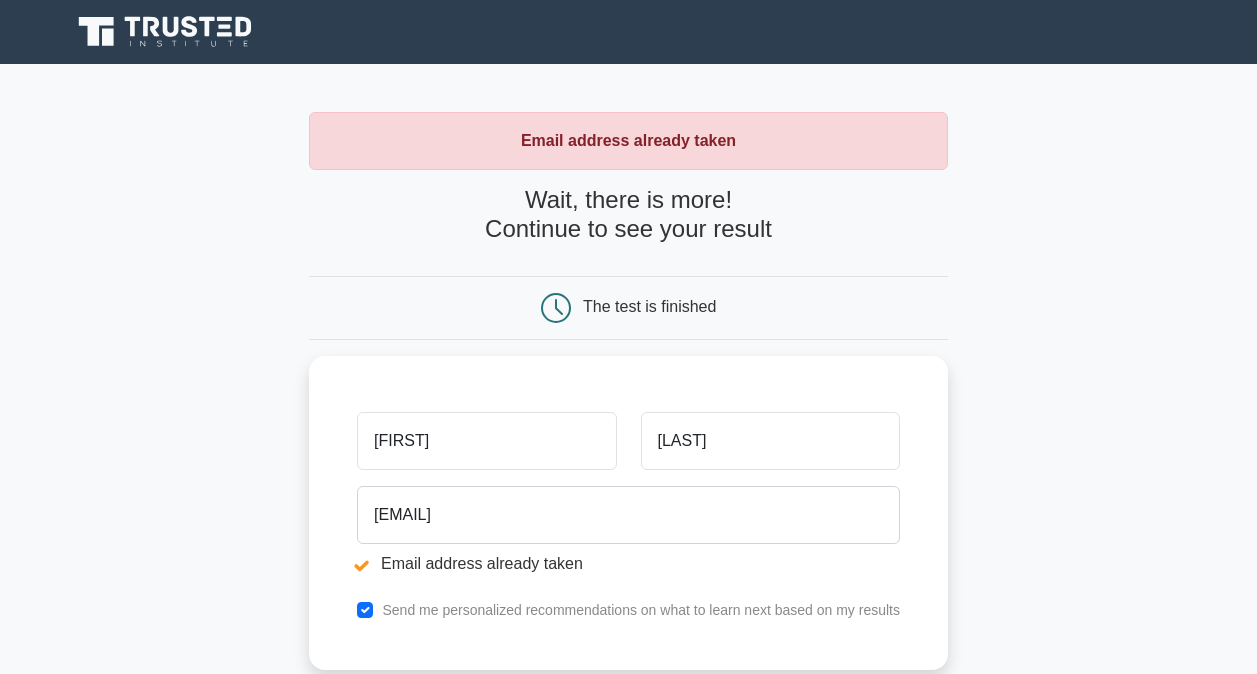 scroll, scrollTop: 0, scrollLeft: 0, axis: both 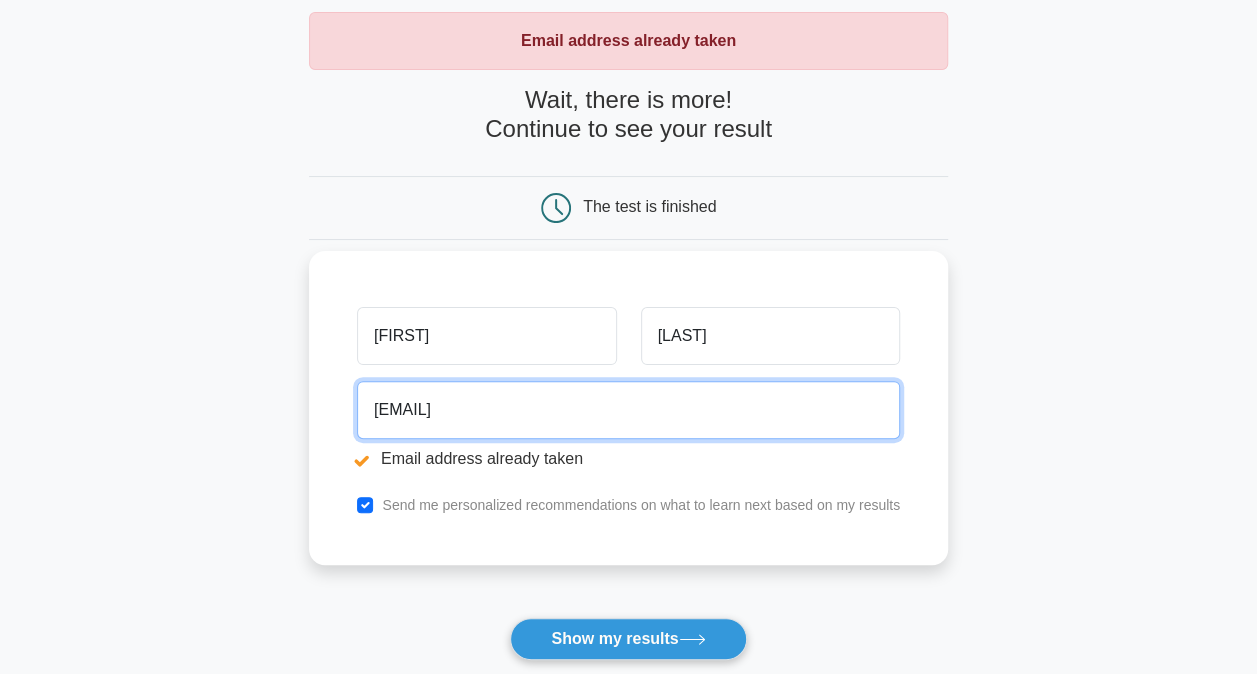 drag, startPoint x: 515, startPoint y: 410, endPoint x: 330, endPoint y: 414, distance: 185.04324 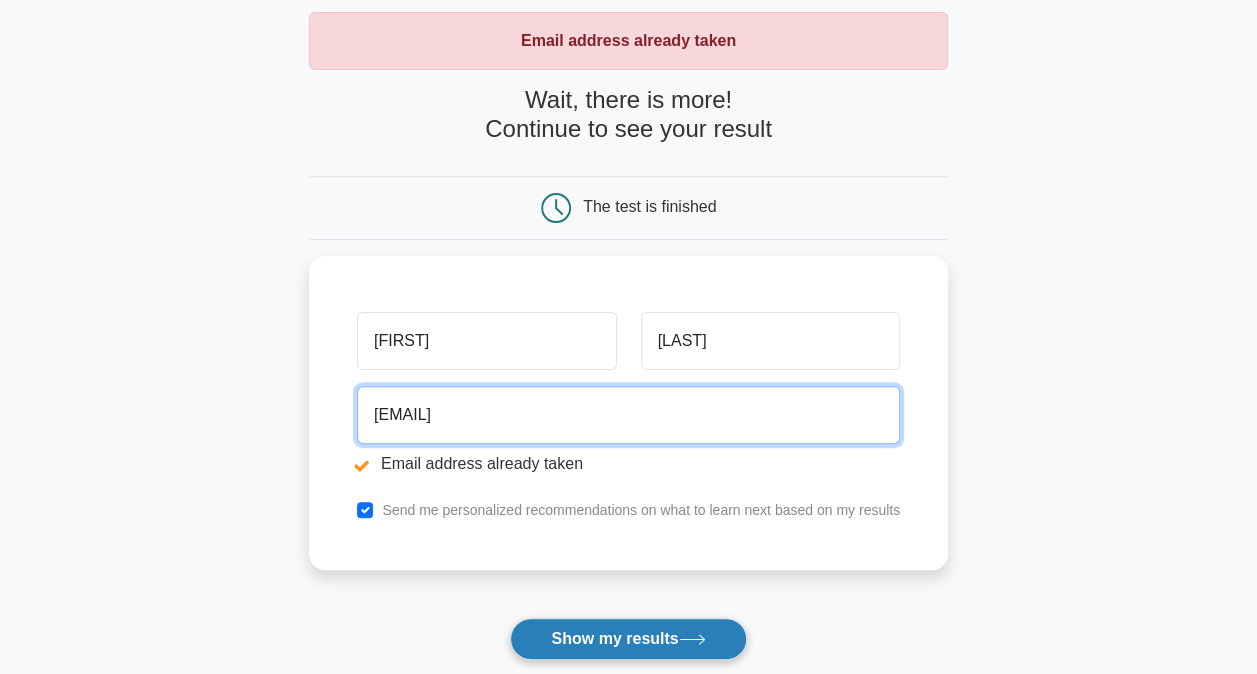 type on "[EMAIL]" 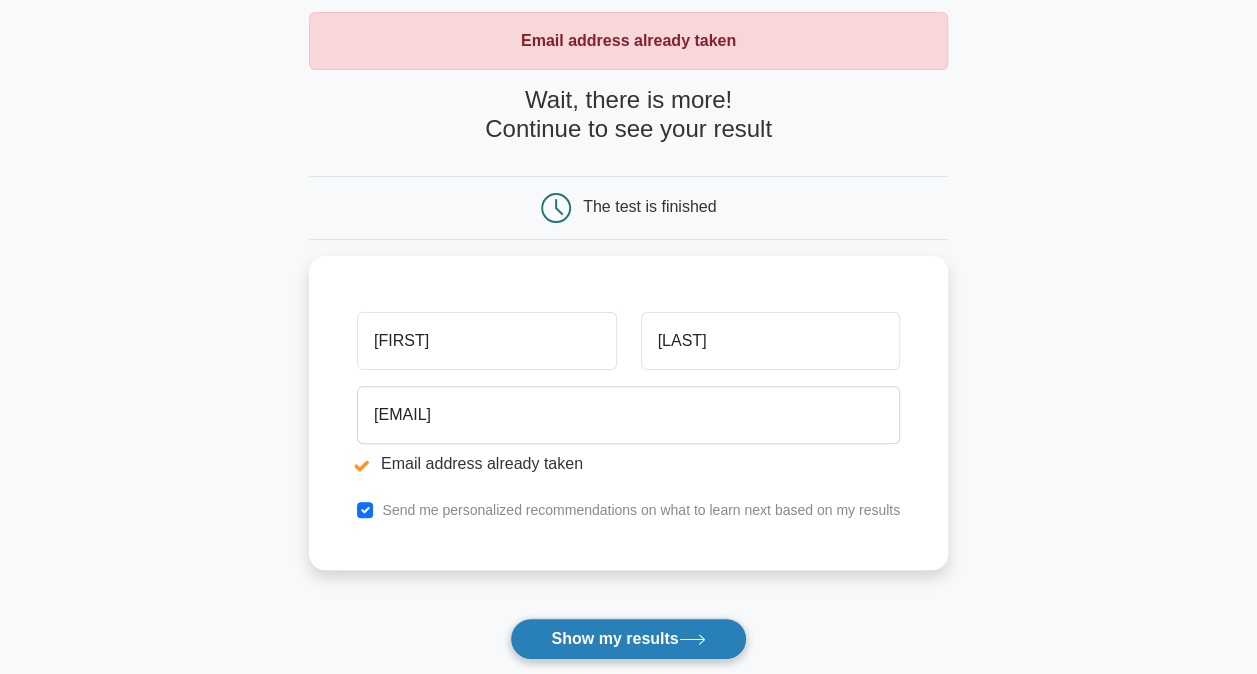click on "Show my results" at bounding box center [628, 639] 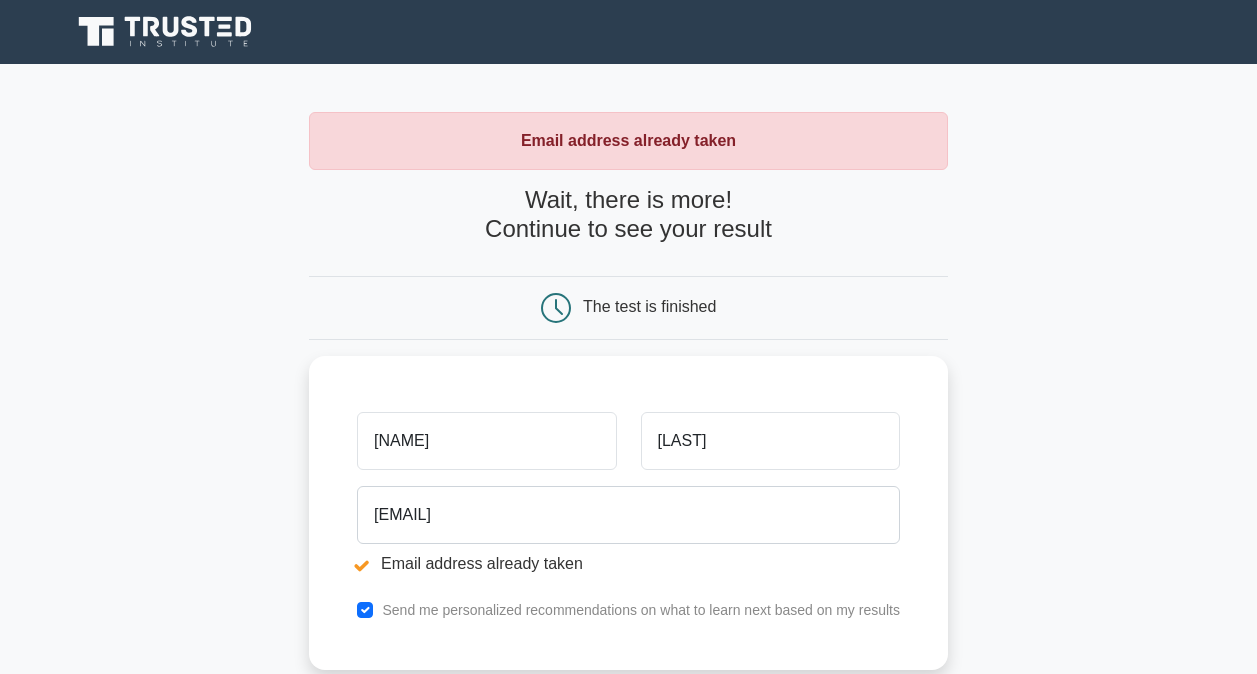 scroll, scrollTop: 0, scrollLeft: 0, axis: both 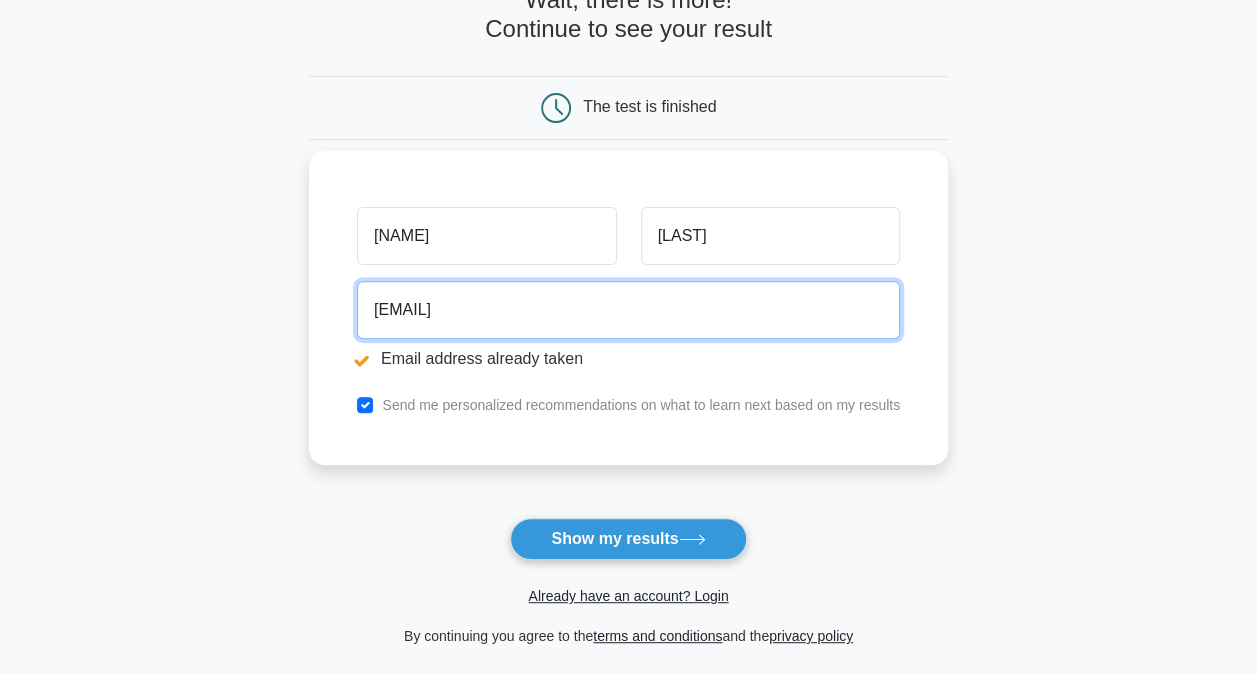 click on "[EMAIL]" at bounding box center [628, 310] 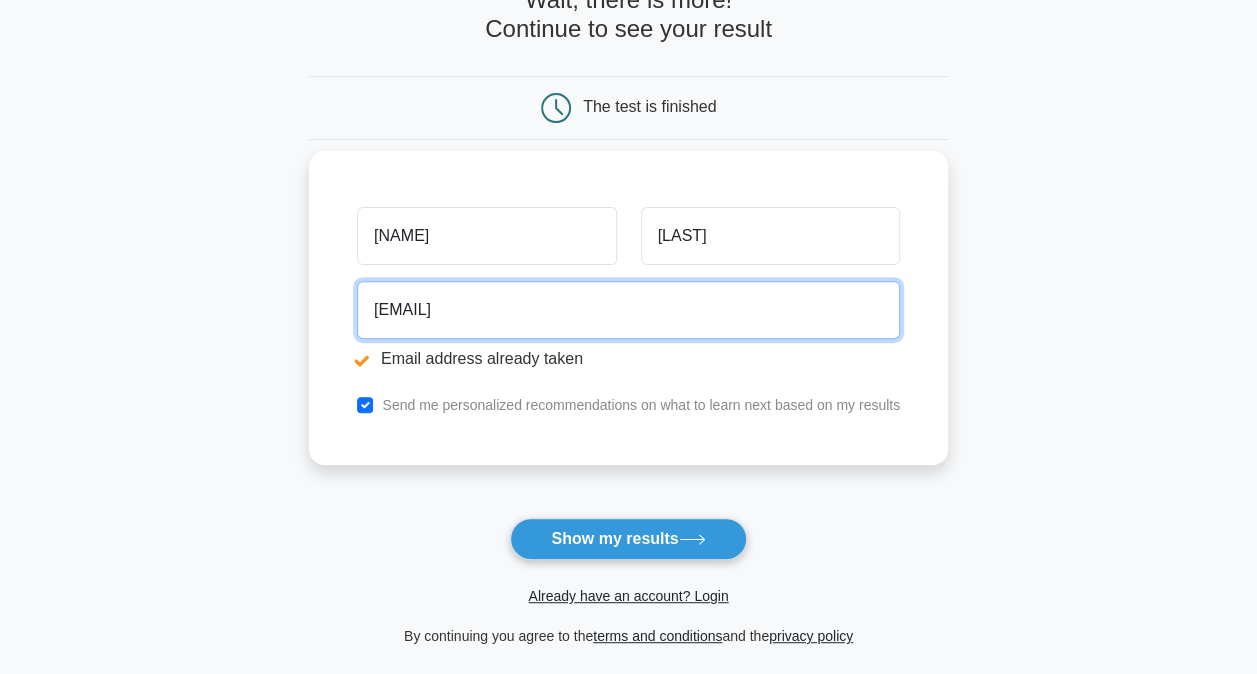 click on "alanapham@verizon.net" at bounding box center [628, 310] 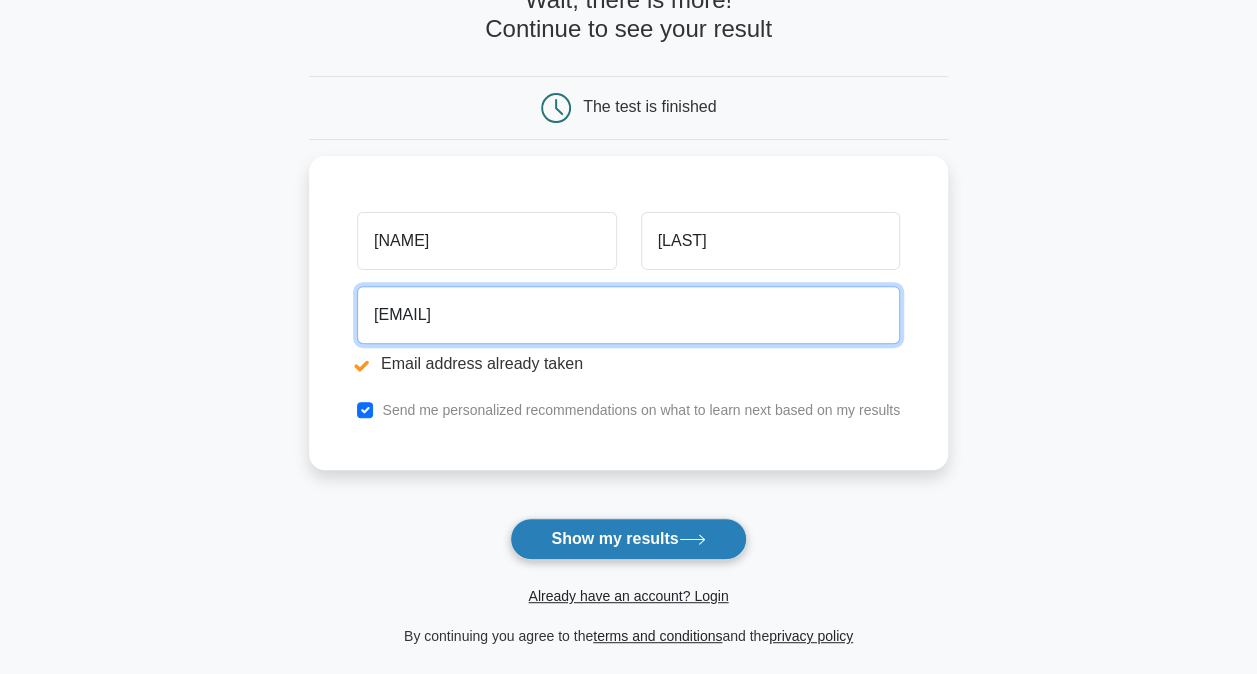 type on "alanapham@yahoo.com" 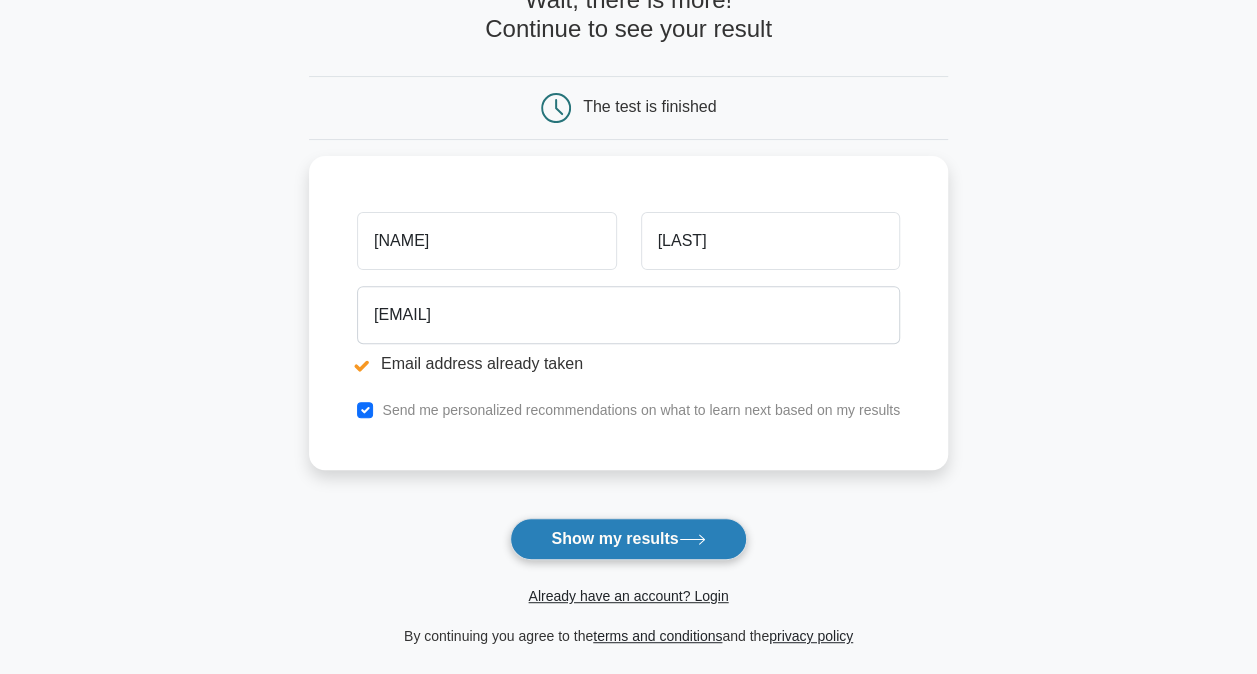 click on "Show my results" at bounding box center [628, 539] 